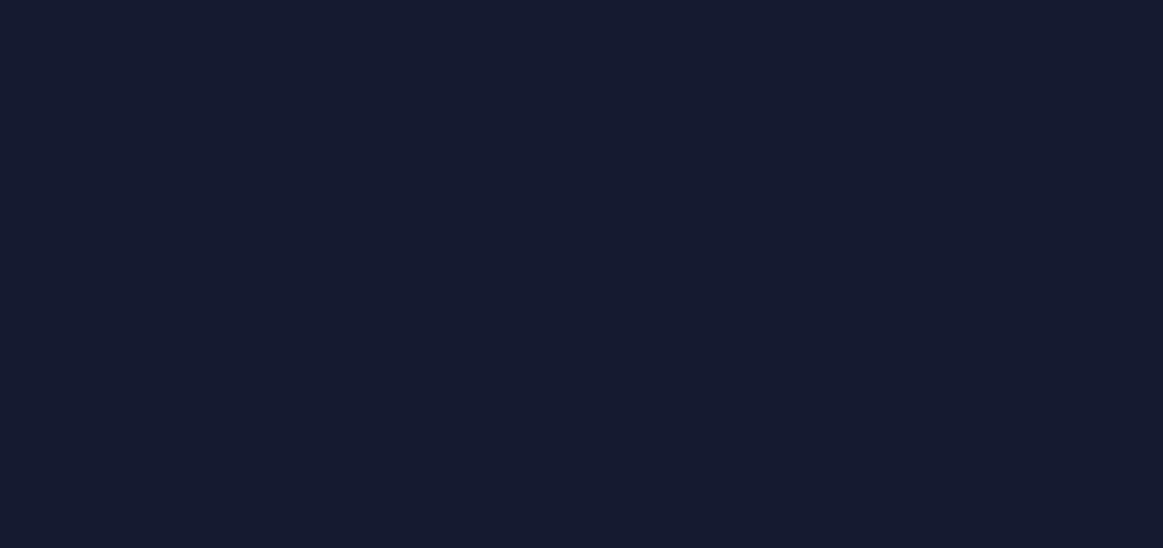 scroll, scrollTop: 0, scrollLeft: 0, axis: both 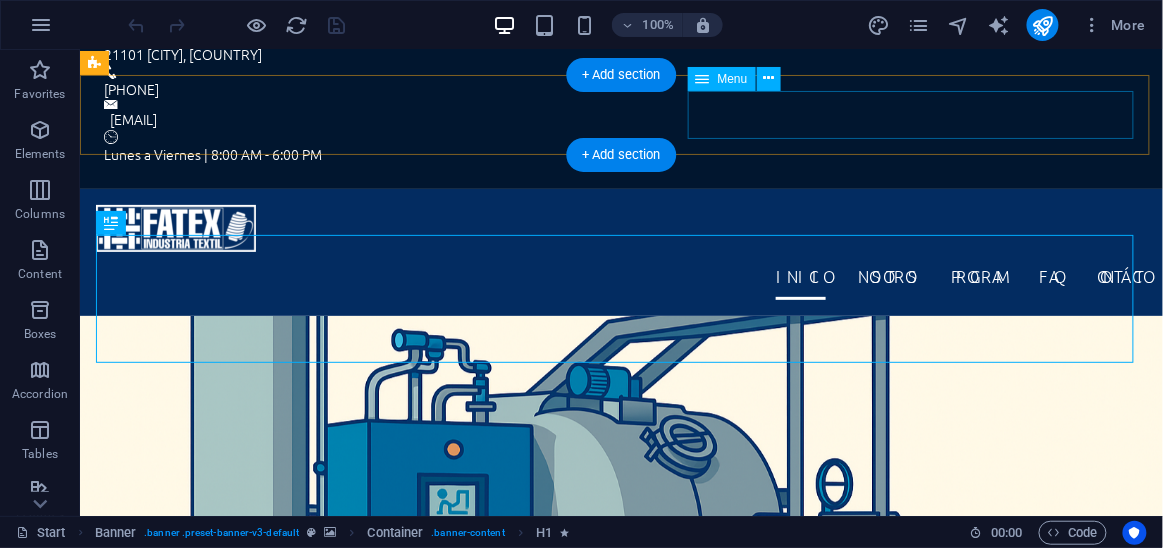 click on "INICIO NOSOTROS Program FAQ Contácto" at bounding box center (620, 275) 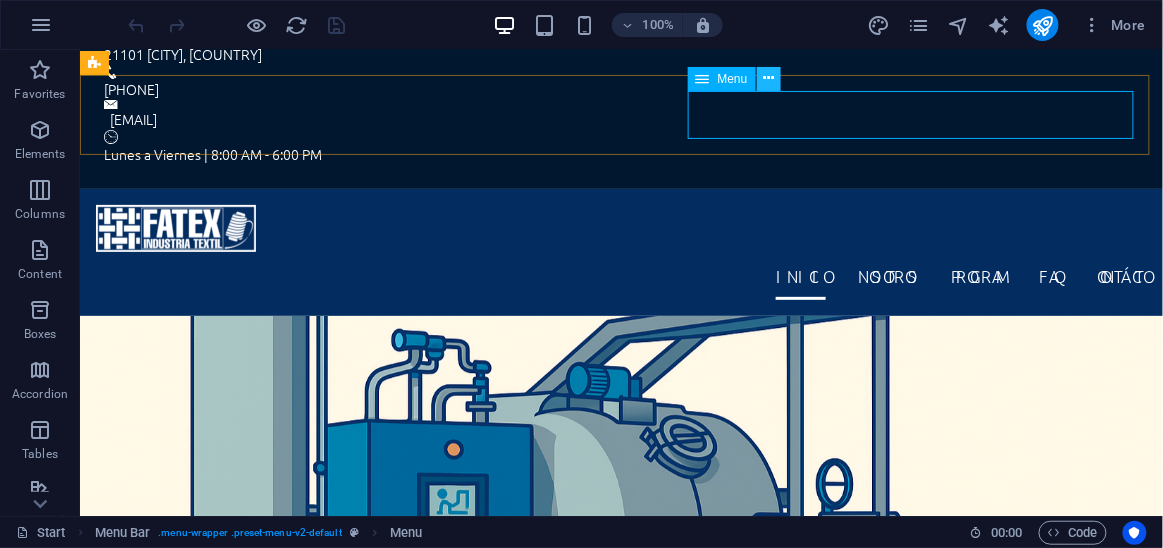 click at bounding box center [768, 78] 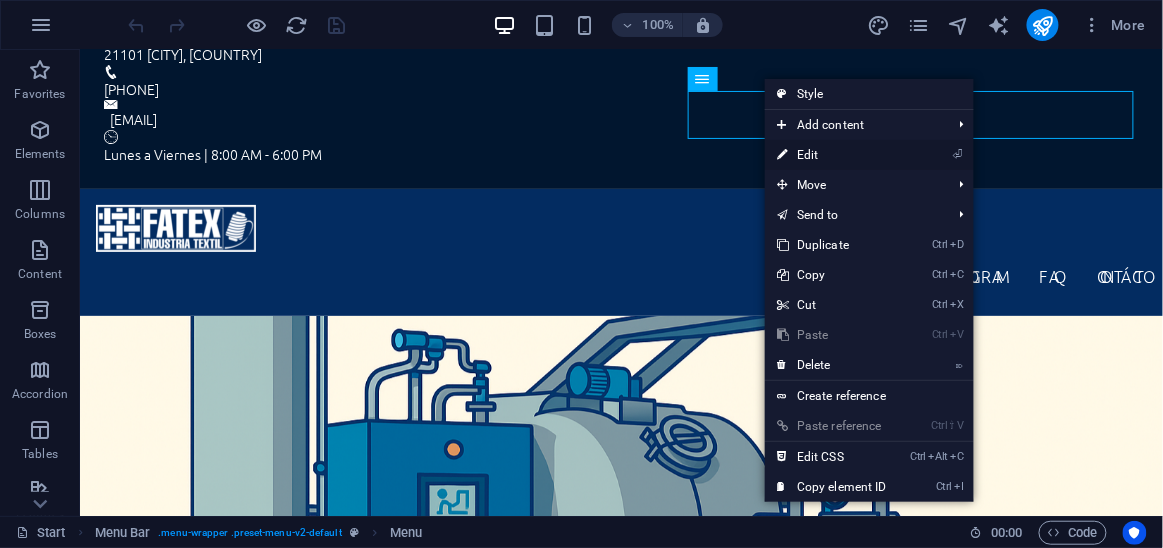 click on "⏎  Edit" at bounding box center (832, 155) 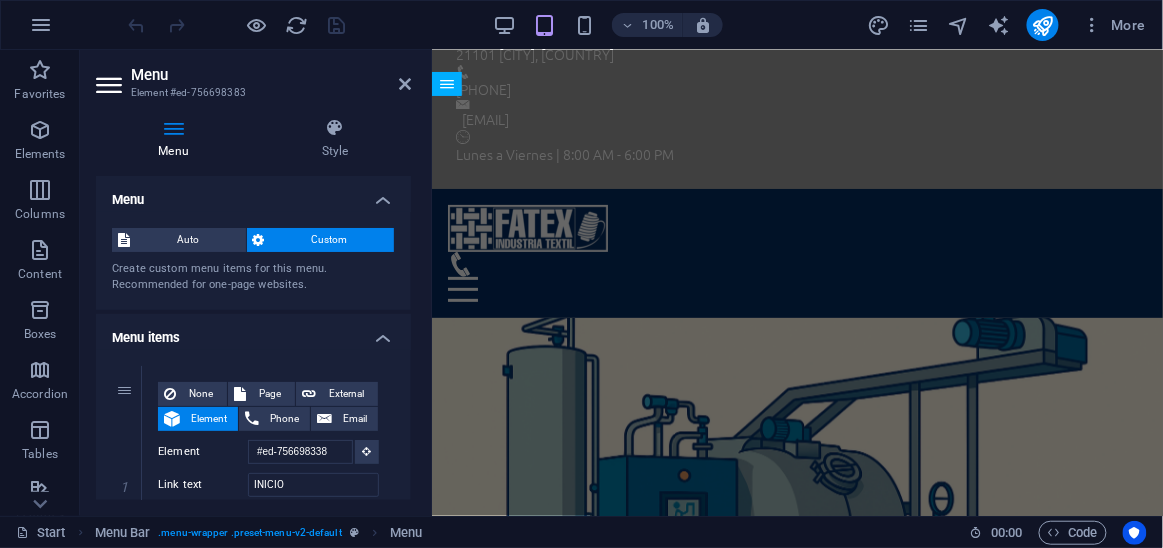 click on "Menu Style Menu Auto Custom Create custom menu items for this menu. Recommended for one-page websites. Manage pages Menu items 1 None Page External Element Phone Email Page Start Subpage Legal Notice Privacy Element #ed-756698338
URL Phone Email Link text INICIO Link target New tab Same tab Overlay Title Additional link description, should not be the same as the link text. The title is most often shown as a tooltip text when the mouse moves over the element. Leave empty if uncertain. Relationship Sets the  relationship of this link to the link target . For example, the value "nofollow" instructs search engines not to follow the link. Can be left empty. alternate author bookmark external help license next nofollow noreferrer noopener prev search tag Button Design None Default Primary Secondary 2 None Page External Element Phone Email Page Start Subpage Legal Notice Privacy Element #ed-756697981
URL Phone Email Link text NOSOTROS Link target New tab Same tab Title" at bounding box center (253, 309) 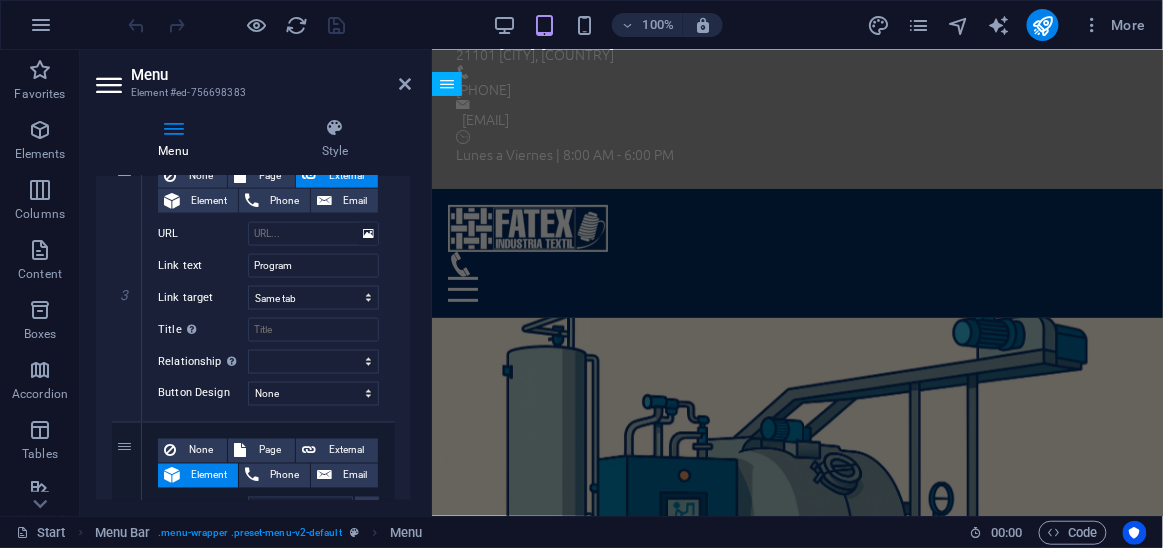 scroll, scrollTop: 703, scrollLeft: 0, axis: vertical 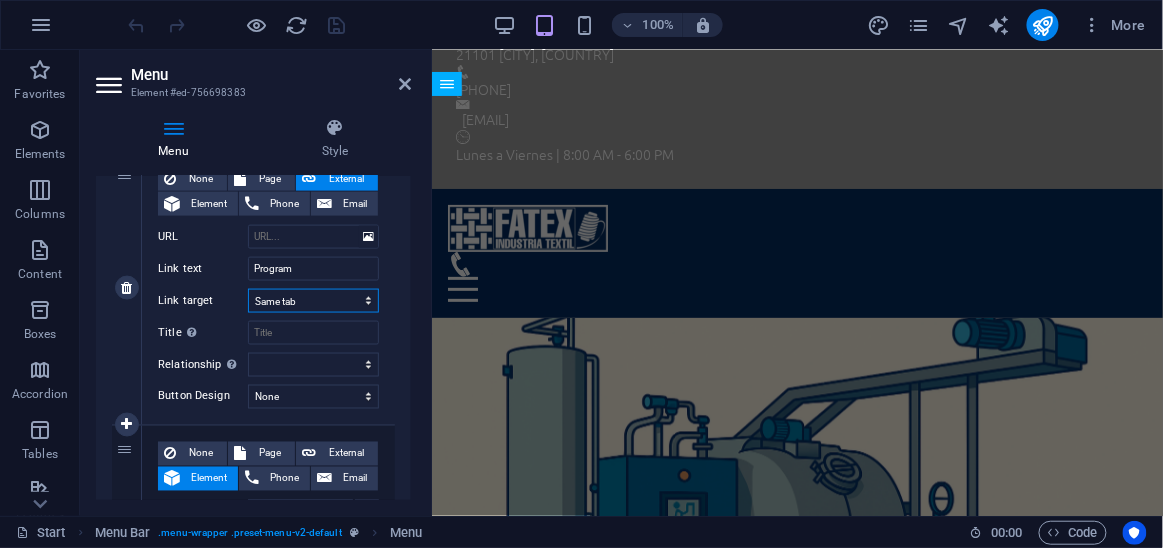click on "New tab Same tab Overlay" at bounding box center [313, 301] 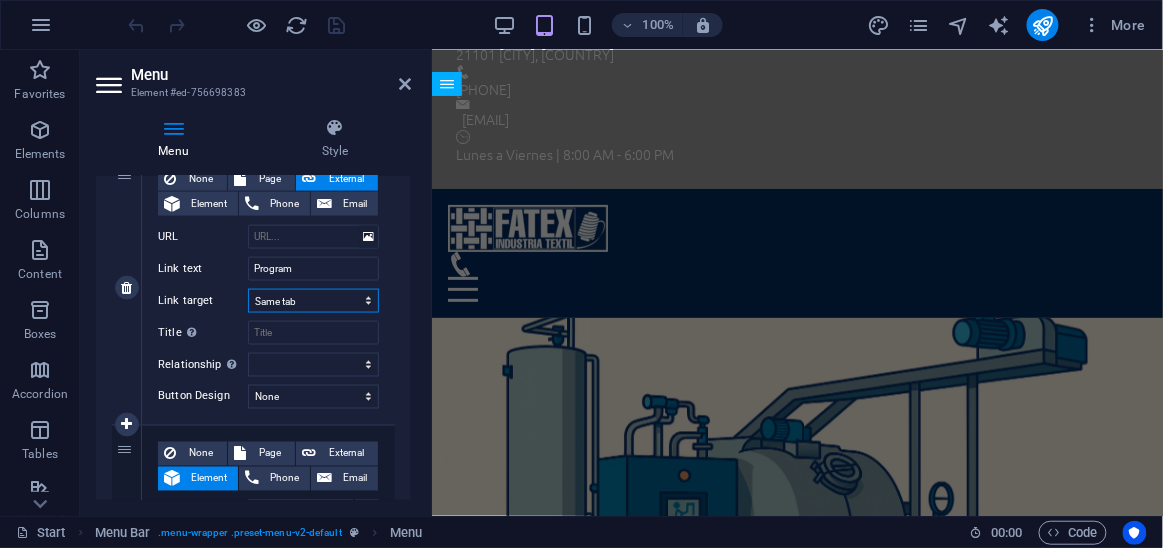 click on "New tab Same tab Overlay" at bounding box center (313, 301) 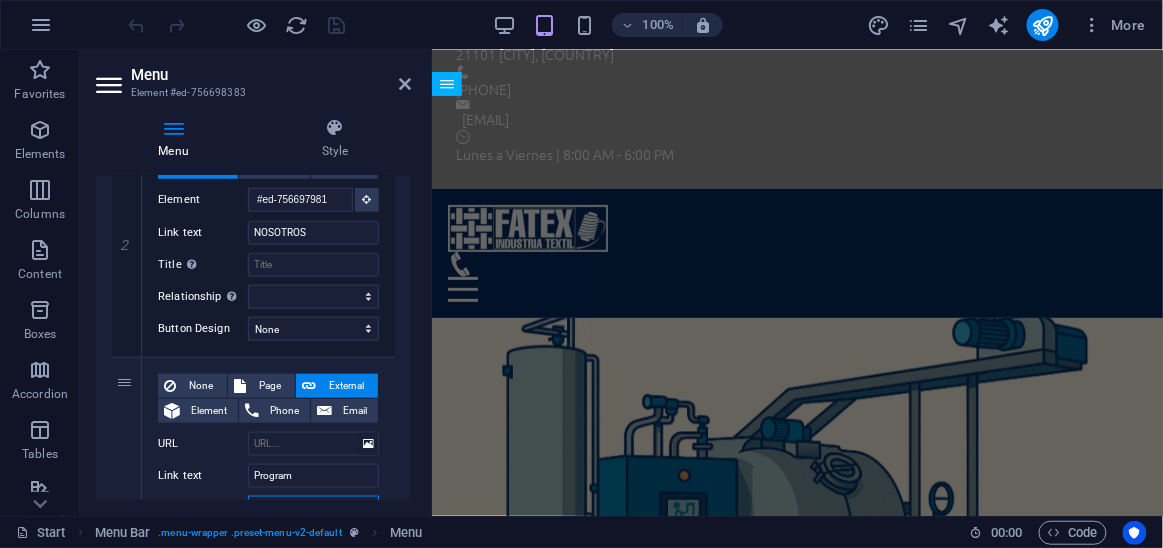 scroll, scrollTop: 571, scrollLeft: 0, axis: vertical 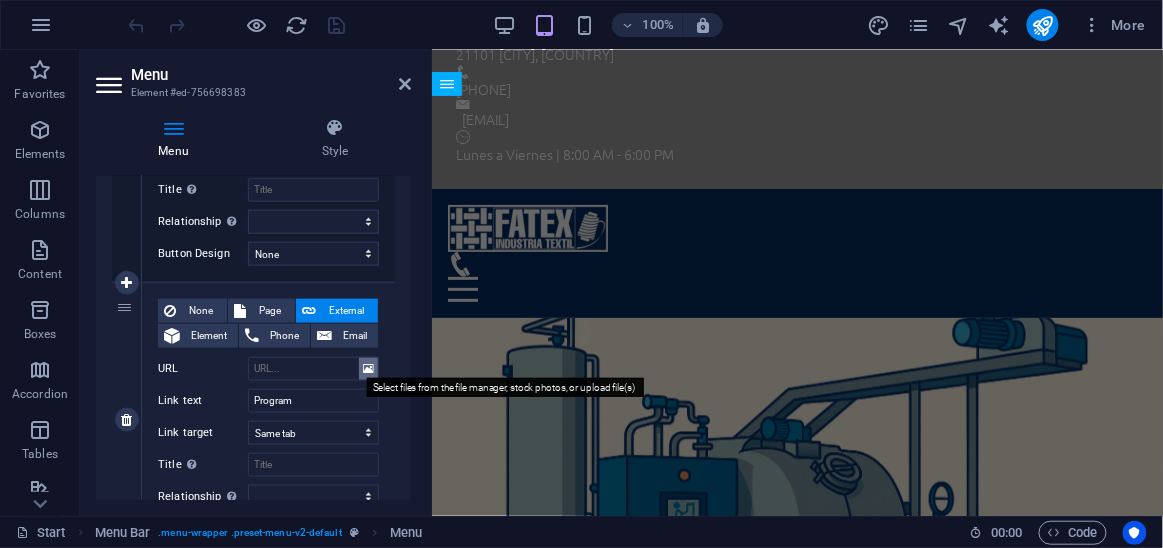 click at bounding box center [368, 369] 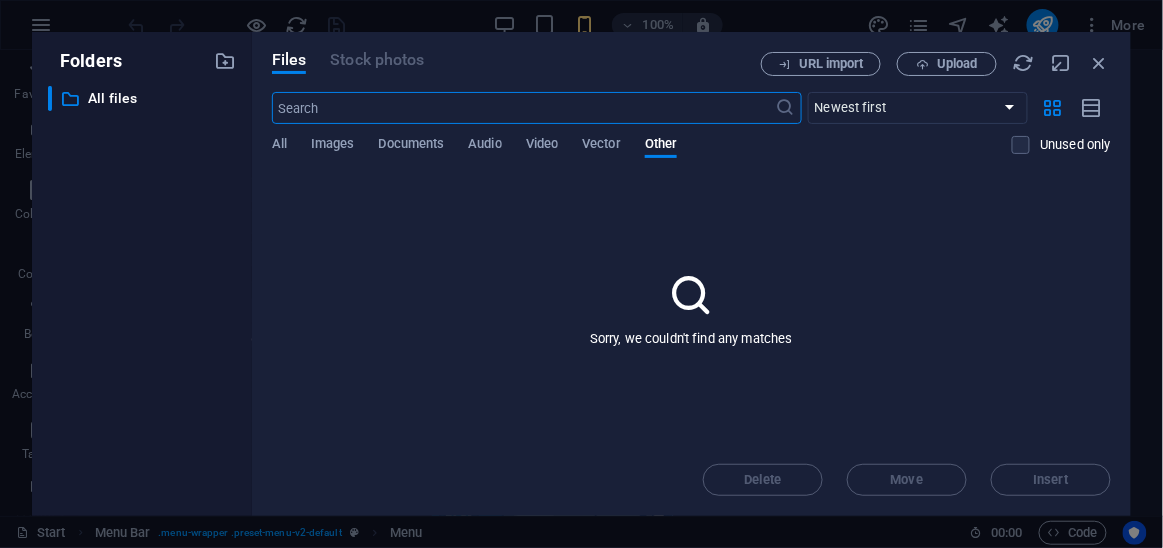 scroll, scrollTop: 44, scrollLeft: 0, axis: vertical 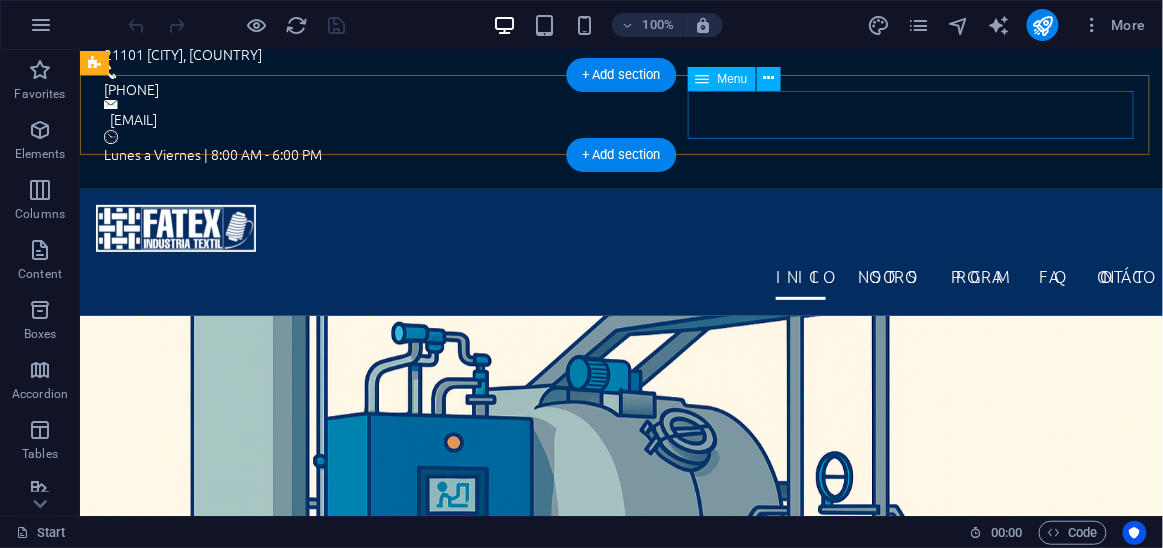 click on "INICIO NOSOTROS Program FAQ Contácto" at bounding box center [620, 275] 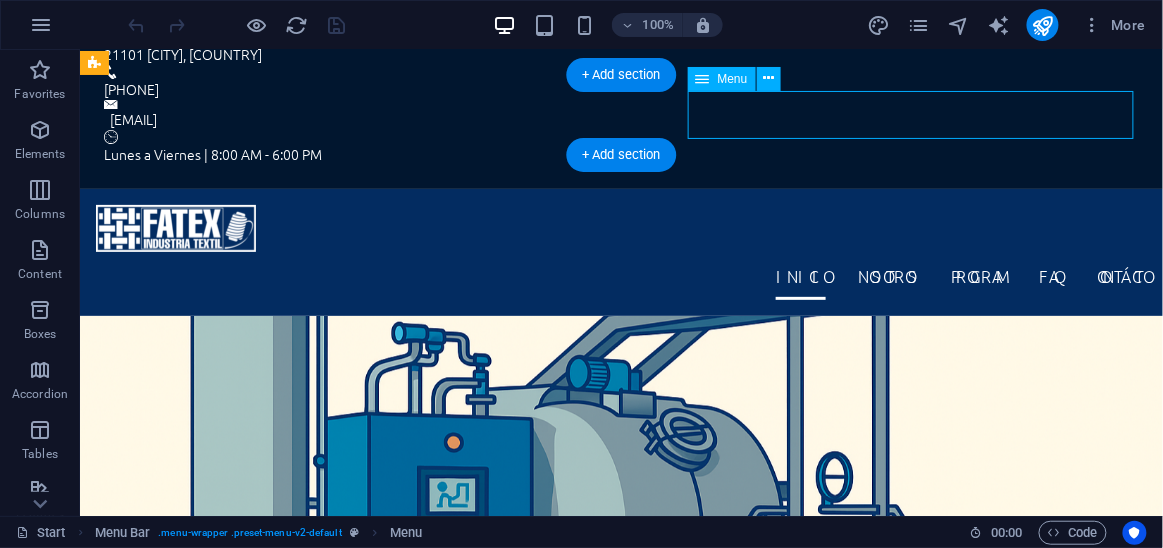 click on "INICIO NOSOTROS Program FAQ Contácto" at bounding box center (620, 275) 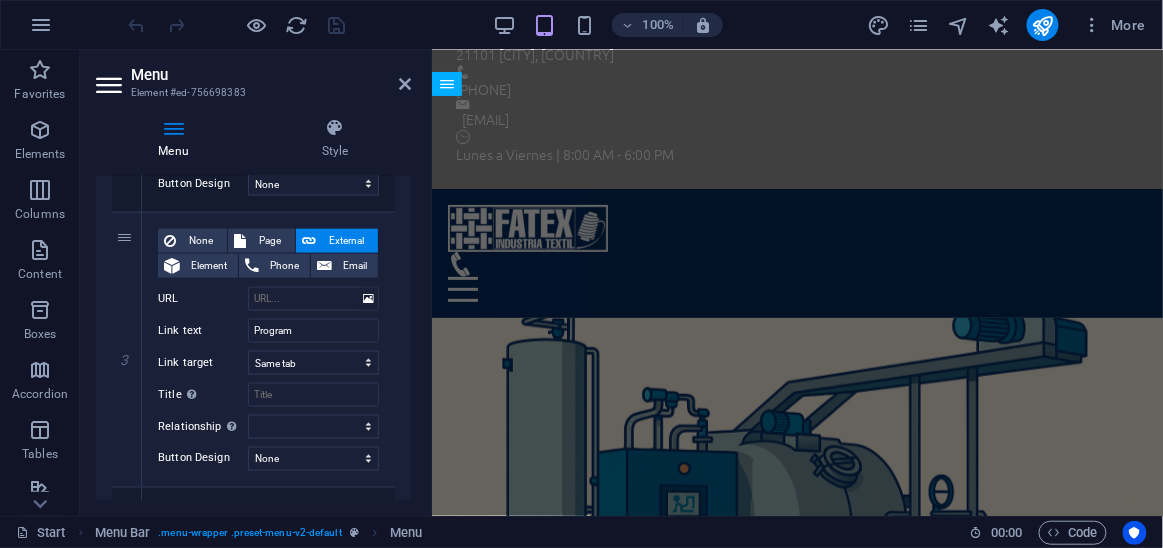 scroll, scrollTop: 647, scrollLeft: 0, axis: vertical 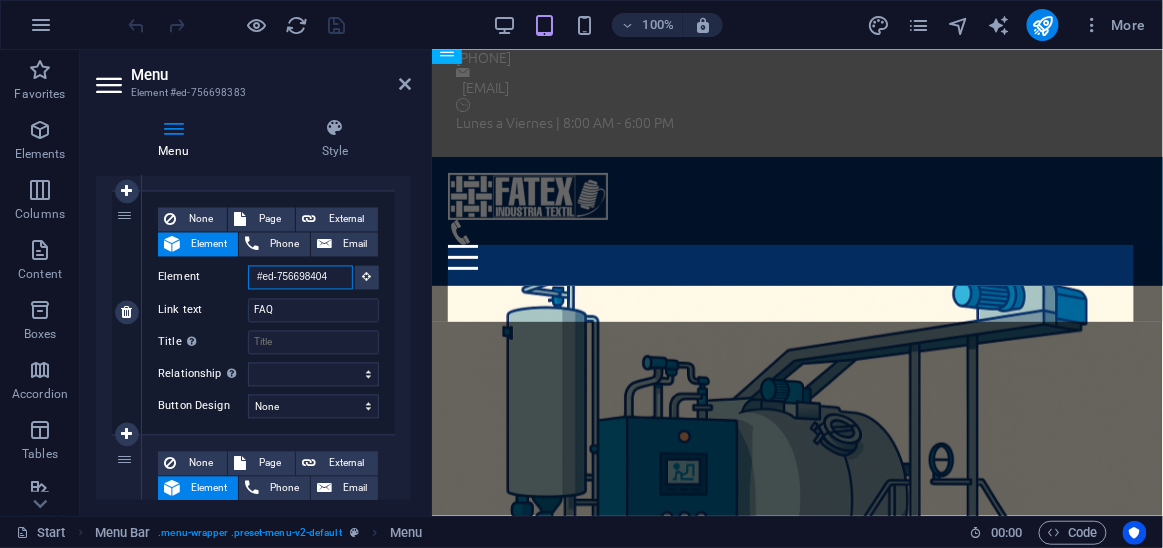 click on "#ed-756698404" at bounding box center [300, 278] 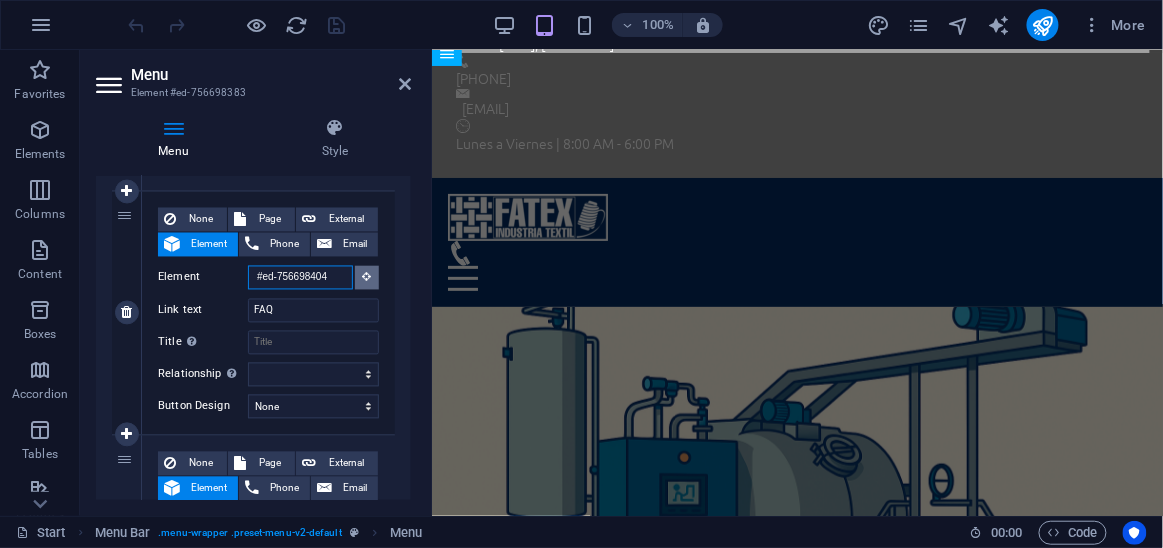 scroll, scrollTop: 44, scrollLeft: 0, axis: vertical 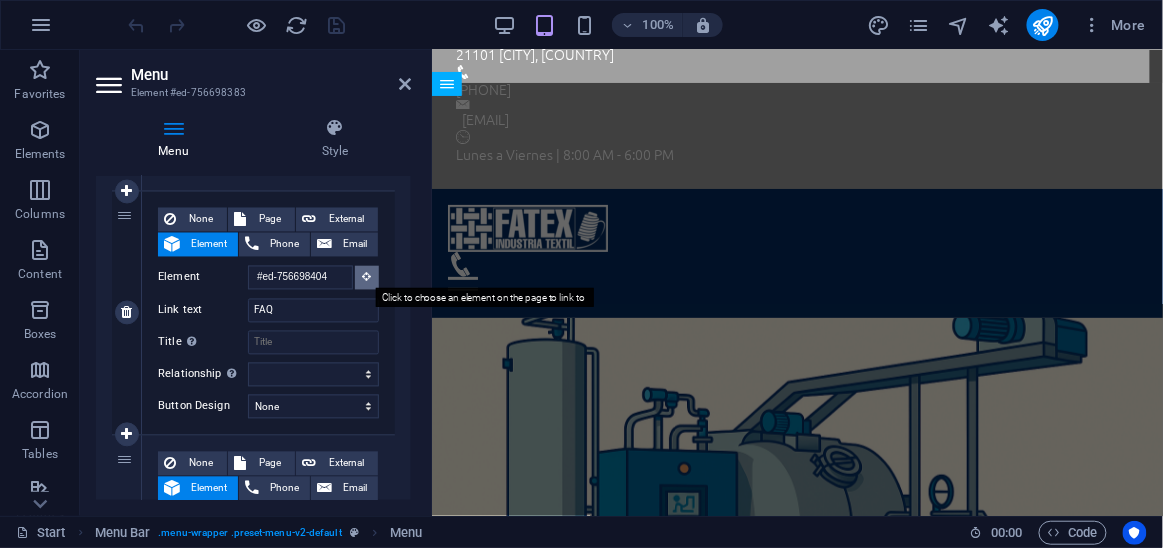 click at bounding box center (367, 277) 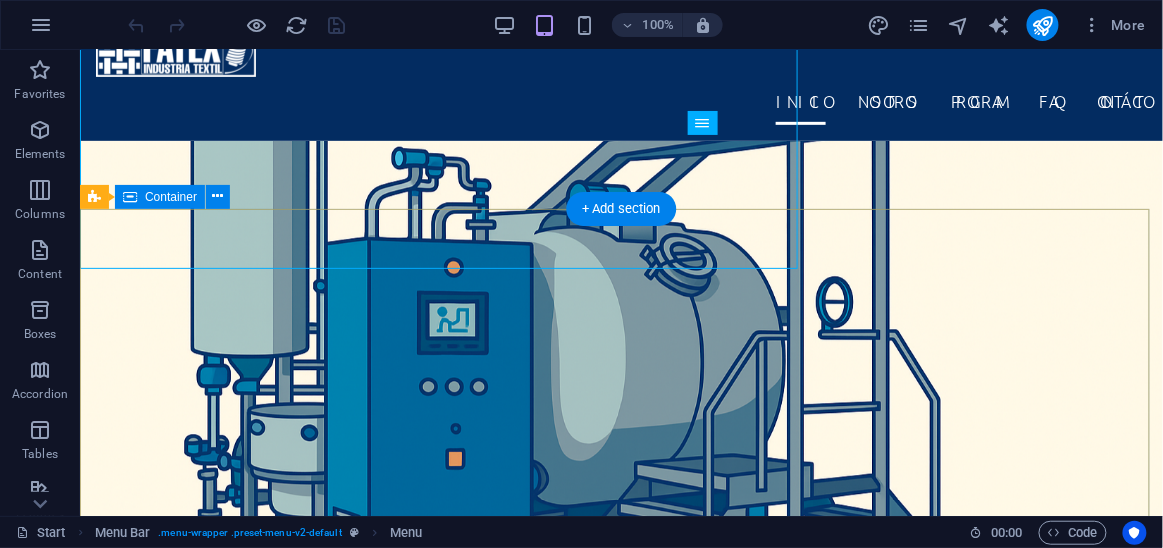 scroll, scrollTop: 0, scrollLeft: 0, axis: both 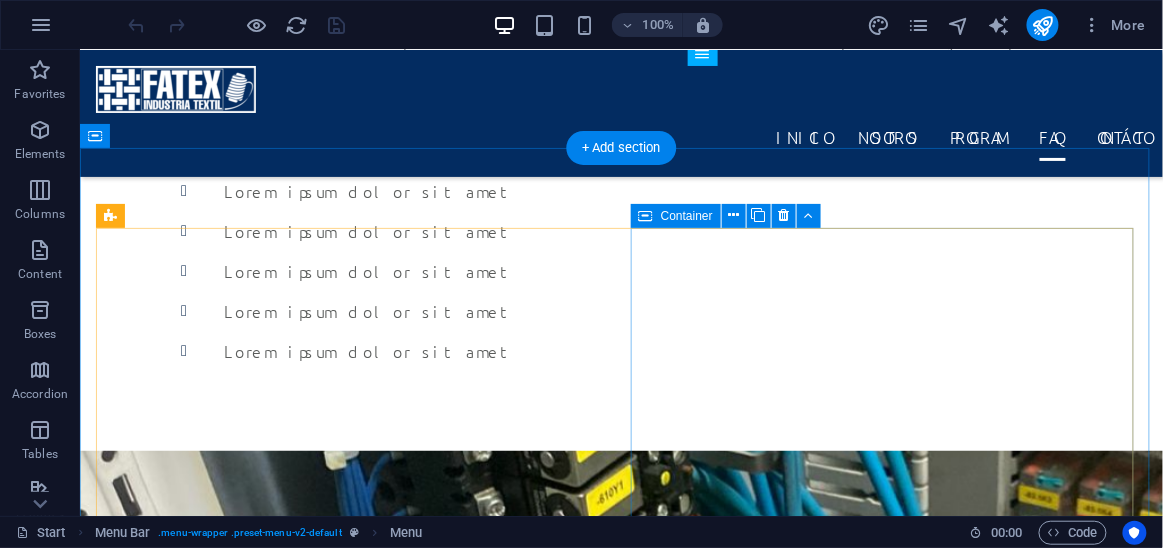 click on "Preguntas Frecuentes ¿Qué tipo de máquinas textiles reparan? Reparamos una amplia gama de maquinaria, incluyendo telares, máquinas de tejer, bobinadoras, y equipos de acabado. Si no está seguro, no dude en contactarnos con los detalles de su máquina. How long is a driving lesson? Lorem ipsum dolor sit amet, consectetur adipisicing elit. Maiores ipsum repellat minus nihil. Labore, delectus, nam dignissimos ea repudiandae minima voluptatum magni pariatur possimus quia accusamus harum facilis corporis animi nisi. Enim, pariatur, impedit quia repellat harum ipsam laboriosam voluptas dicta illum nisi obcaecati reprehenderit quis placeat recusandae tenetur aperiam. Which cars do we you use? What if a student fails?" at bounding box center [620, 4113] 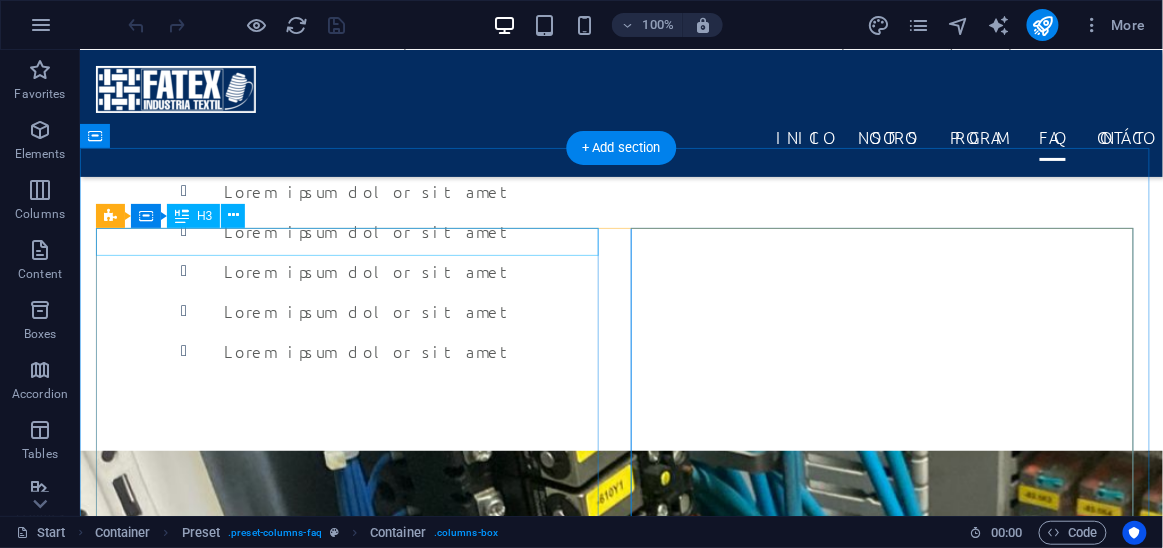 click on "Testimonials" at bounding box center [620, 2758] 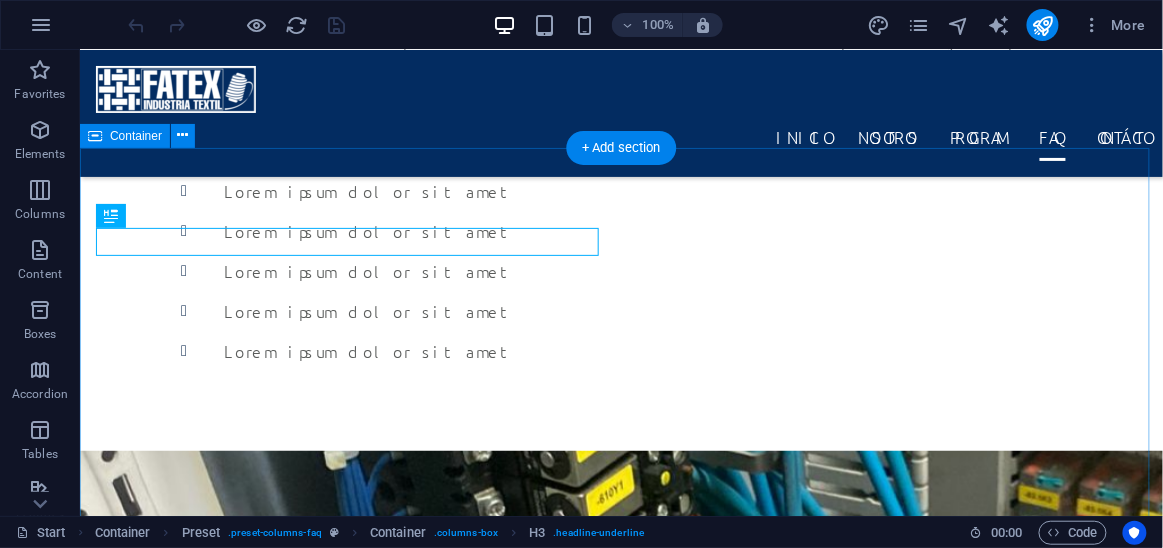 click on "Testimonials [FIRST] [LAST] Lorem ipsum dolor sit amet, consetetur sadipscing elitr, sed diam nonumy eirmod tempor invidunt ut labore et dolore magna aliquyam erat, sed diam voluptua. At vero eos et accusam et justo duo dolores et ea rebum. [FIRST] [LAST] Lorem ipsum dolor sit amet, consetetur sadipscing elitr, sed diam nonumy eirmod tempor invidunt ut labore et dolore magna aliquyam erat, sed diam voluptua. At vero eos et accusam et justo duo dolores et ea rebum. [FIRST] [LAST] Lorem ipsum dolor sit amet, consetetur sadipscing elitr, sed diam nonumy eirmod tempor invidunt ut labore et dolore magna aliquyam erat, sed diam voluptua. At vero eos et accusam et justo duo dolores et ea rebum. [FIRST] [LAST] Lorem ipsum dolor sit amet, consetetur sadipscing elitr, sed diam nonumy eirmod tempor invidunt ut labore et dolore magna aliquyam erat, sed diam voluptua. At vero eos et accusam et justo duo dolores et ea rebum. Preguntas Frecuentes ¿Qué tipo de máquinas textiles reparan? How long is a driving lesson?" at bounding box center (620, 3600) 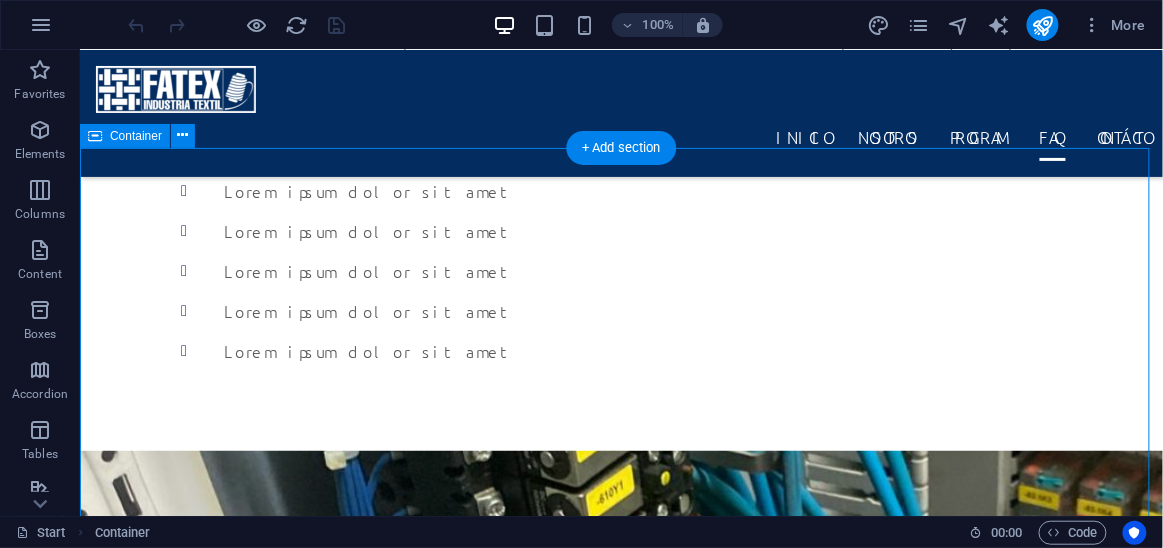 click on "Testimonials [FIRST] [LAST] Lorem ipsum dolor sit amet, consetetur sadipscing elitr, sed diam nonumy eirmod tempor invidunt ut labore et dolore magna aliquyam erat, sed diam voluptua. At vero eos et accusam et justo duo dolores et ea rebum. [FIRST] [LAST] Lorem ipsum dolor sit amet, consetetur sadipscing elitr, sed diam nonumy eirmod tempor invidunt ut labore et dolore magna aliquyam erat, sed diam voluptua. At vero eos et accusam et justo duo dolores et ea rebum. [FIRST] [LAST] Lorem ipsum dolor sit amet, consetetur sadipscing elitr, sed diam nonumy eirmod tempor invidunt ut labore et dolore magna aliquyam erat, sed diam voluptua. At vero eos et accusam et justo duo dolores et ea rebum. [FIRST] [LAST] Lorem ipsum dolor sit amet, consetetur sadipscing elitr, sed diam nonumy eirmod tempor invidunt ut labore et dolore magna aliquyam erat, sed diam voluptua. At vero eos et accusam et justo duo dolores et ea rebum. Preguntas Frecuentes ¿Qué tipo de máquinas textiles reparan? How long is a driving lesson?" at bounding box center (620, 3600) 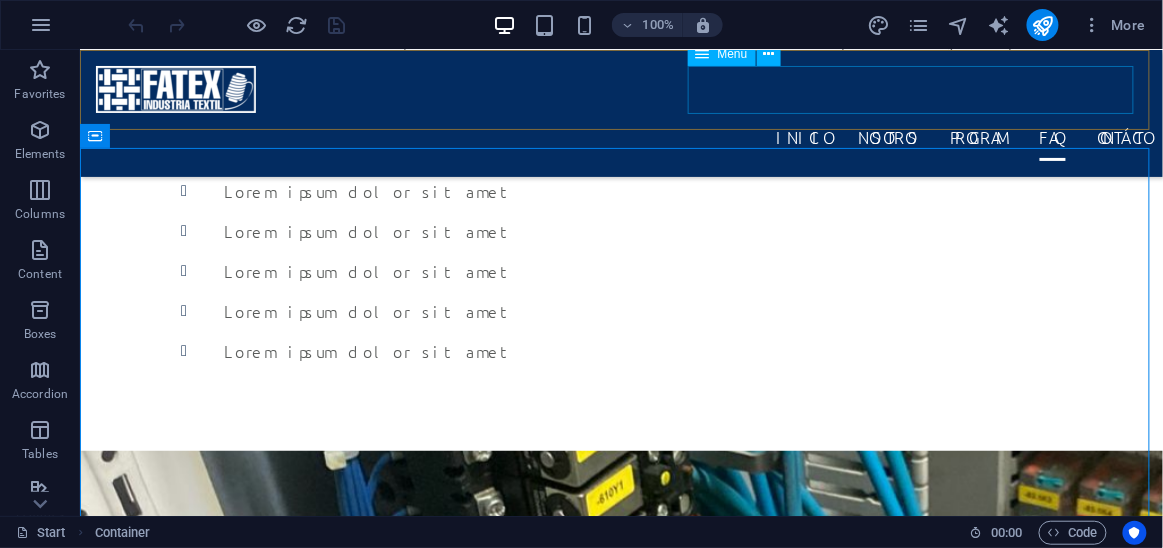 click on "INICIO NOSOTROS Program FAQ Contácto" at bounding box center (620, 136) 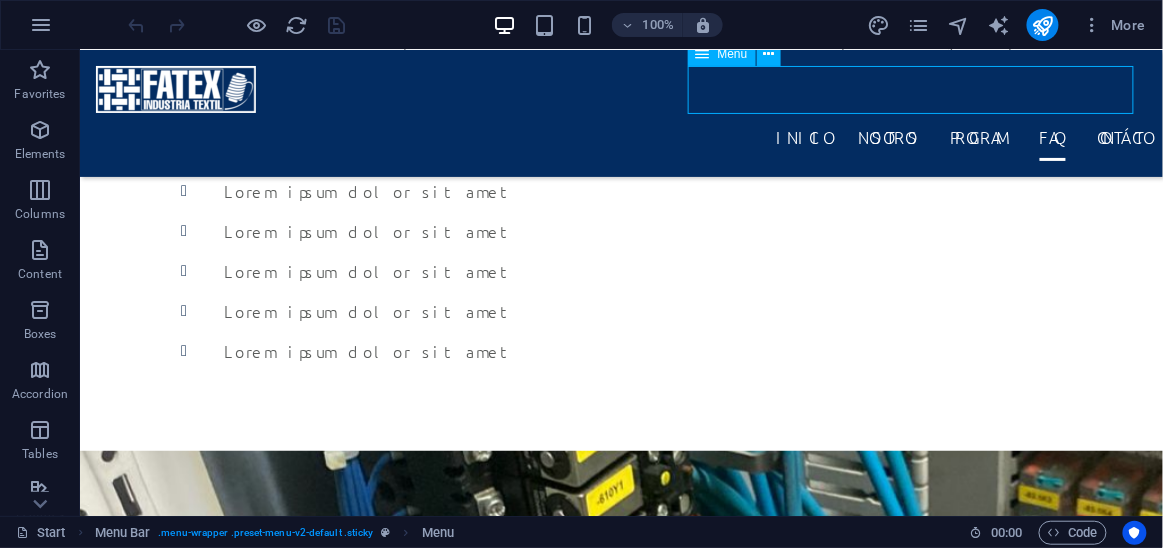 click on "INICIO NOSOTROS Program FAQ Contácto" at bounding box center (620, 136) 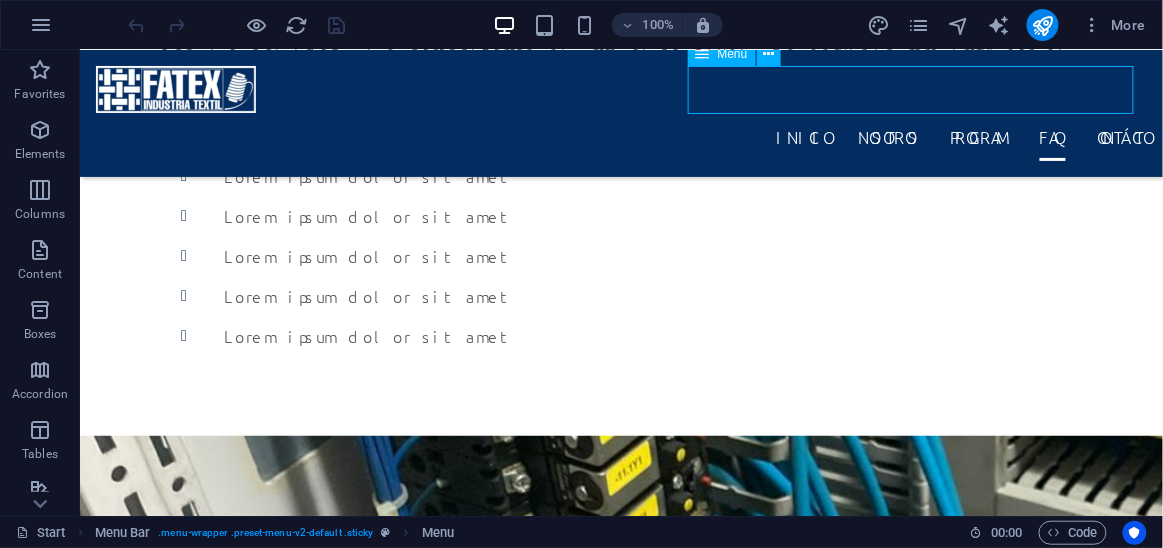 scroll, scrollTop: 1933, scrollLeft: 0, axis: vertical 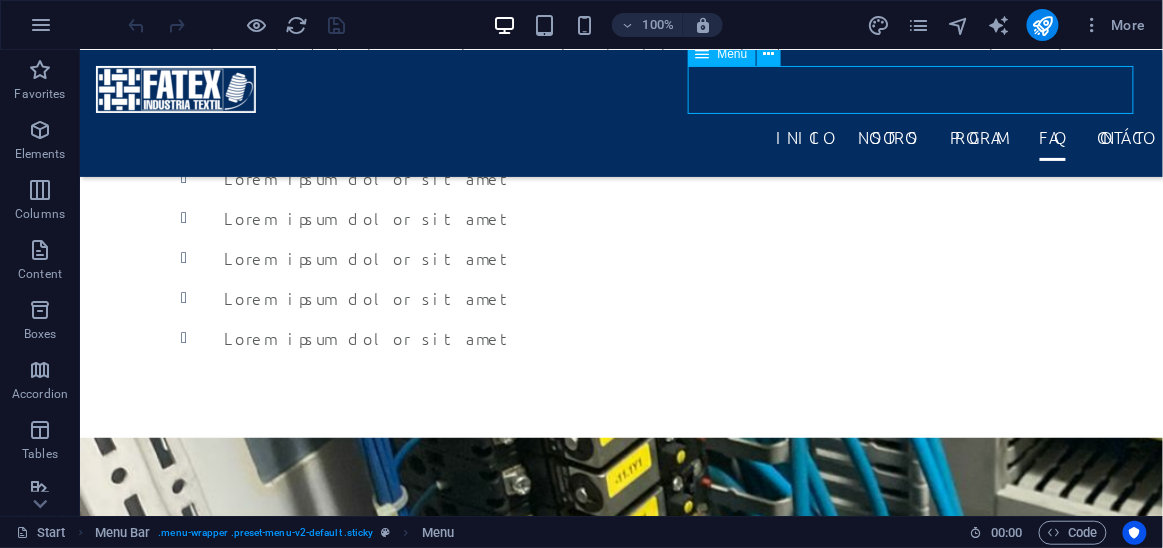 select 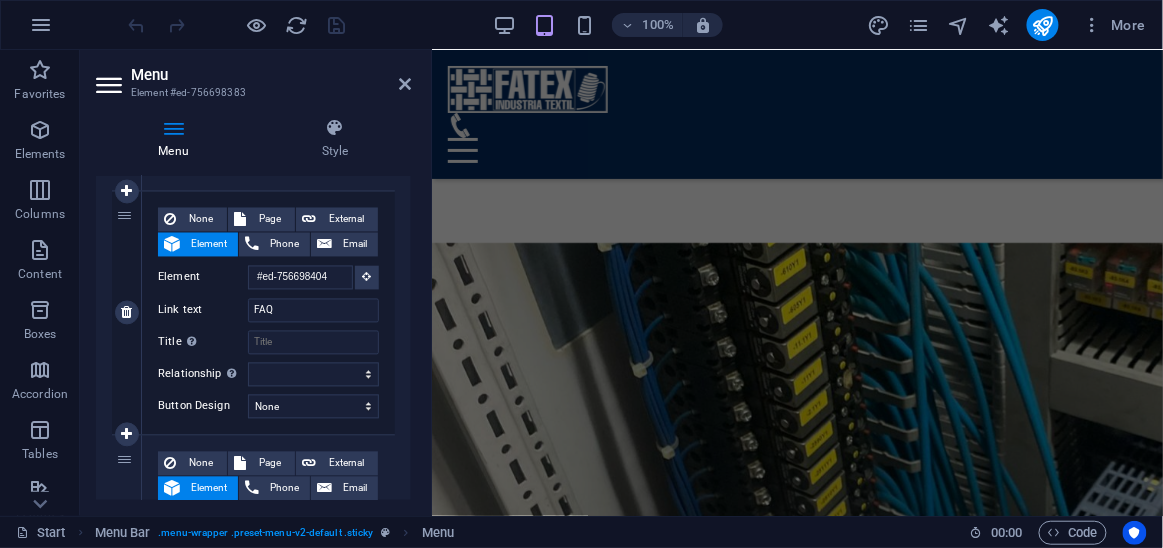 scroll, scrollTop: 948, scrollLeft: 0, axis: vertical 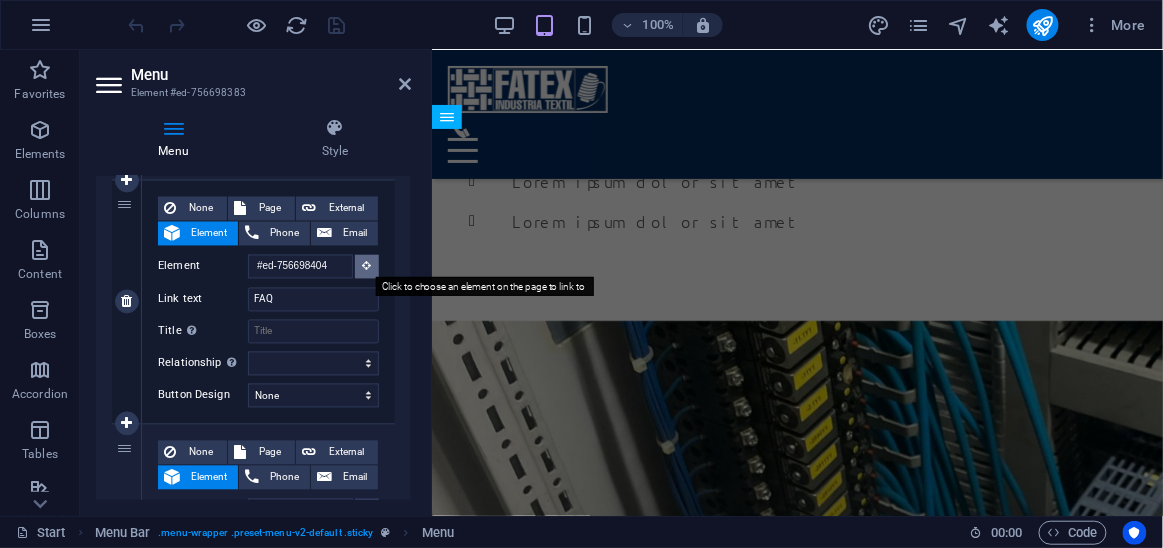 click at bounding box center (367, 267) 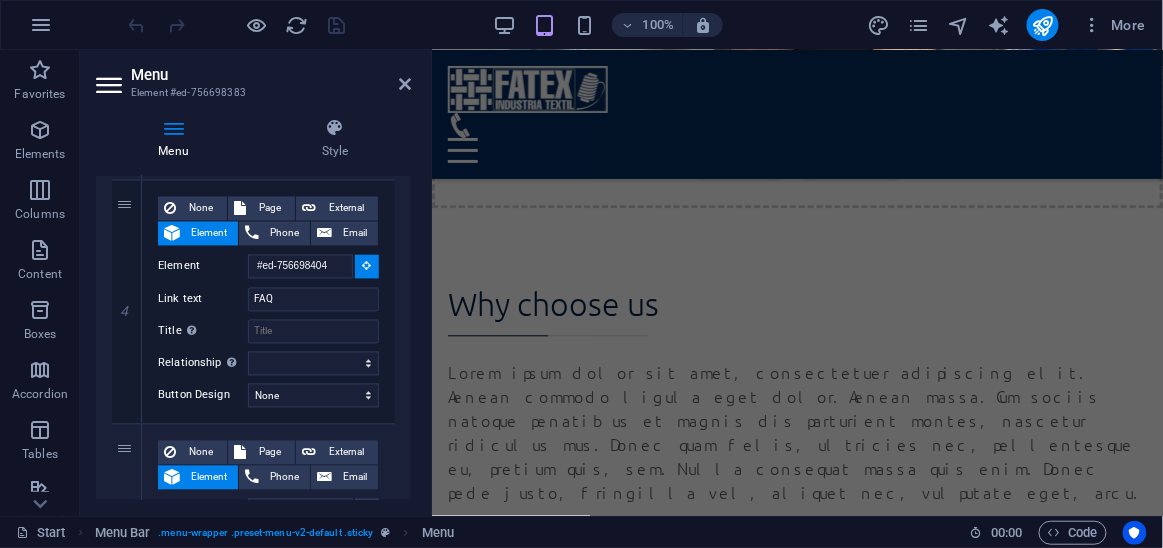 scroll, scrollTop: 2512, scrollLeft: 0, axis: vertical 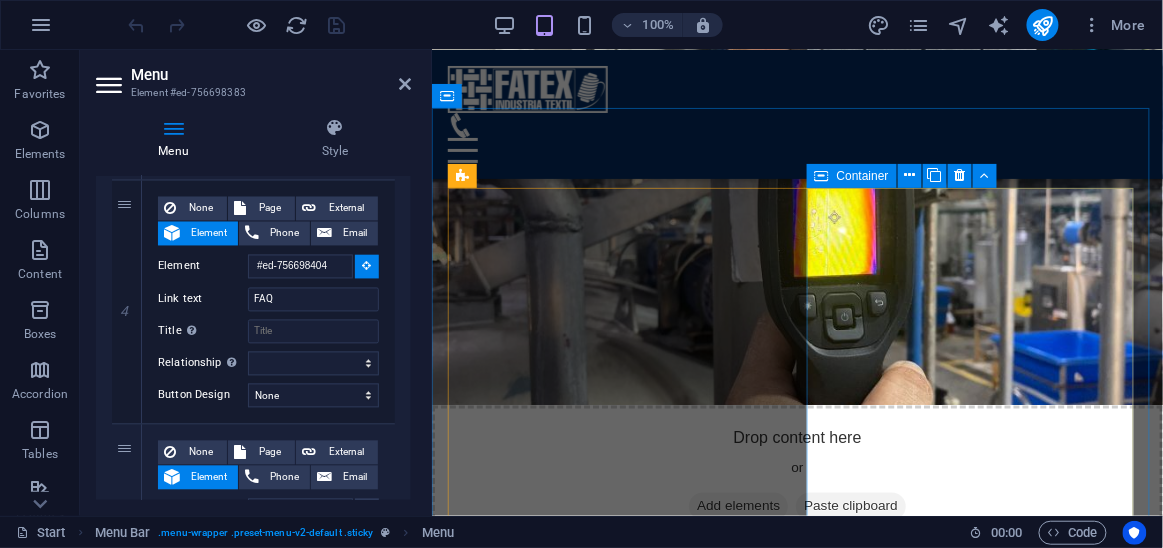 click on "Preguntas Frecuentes ¿Qué tipo de máquinas textiles reparan? Reparamos una amplia gama de maquinaria, incluyendo telares, máquinas de tejer, bobinadoras, y equipos de acabado. Si no está seguro, no dude en contactarnos con los detalles de su máquina. How long is a driving lesson? Lorem ipsum dolor sit amet, consectetur adipisicing elit. Maiores ipsum repellat minus nihil. Labore, delectus, nam dignissimos ea repudiandae minima voluptatum magni pariatur possimus quia accusamus harum facilis corporis animi nisi. Enim, pariatur, impedit quia repellat harum ipsam laboriosam voluptas dicta illum nisi obcaecati reprehenderit quis placeat recusandae tenetur aperiam. Which cars do we you use? What if a student fails?" at bounding box center (796, 2833) 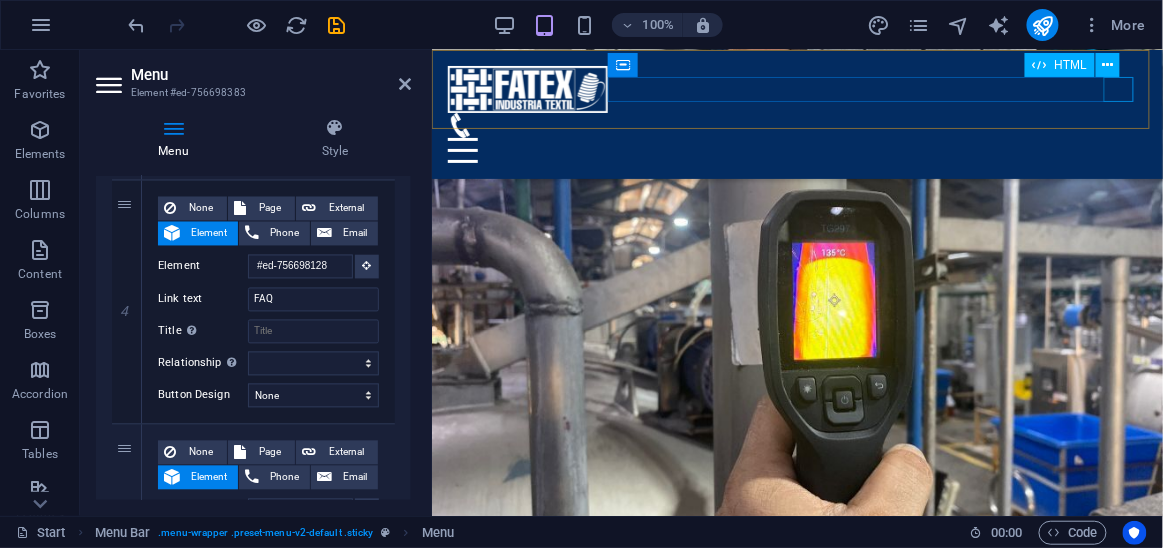 click at bounding box center (796, 149) 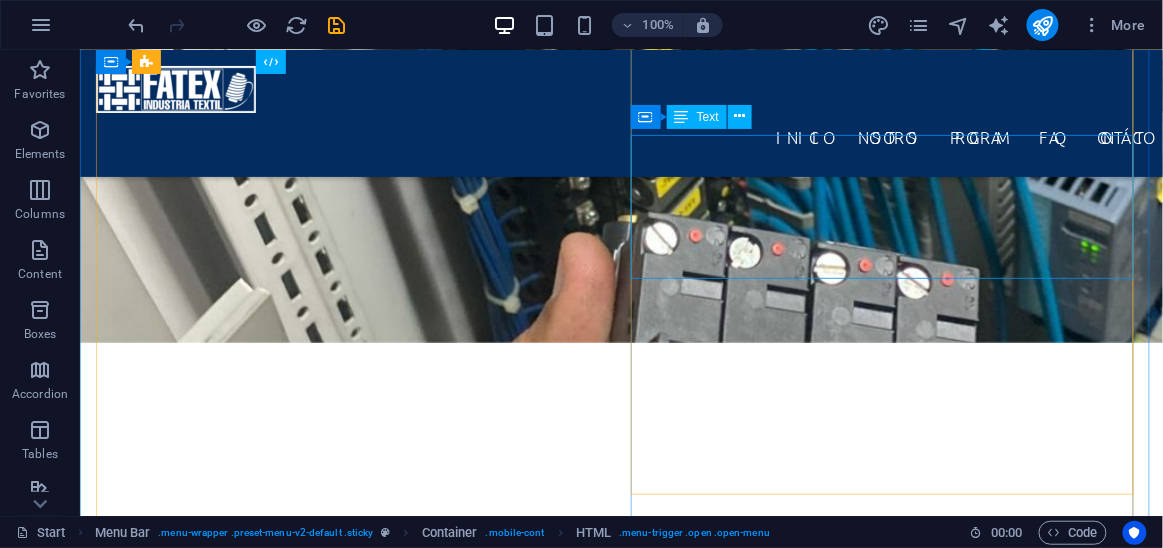 scroll, scrollTop: 2513, scrollLeft: 0, axis: vertical 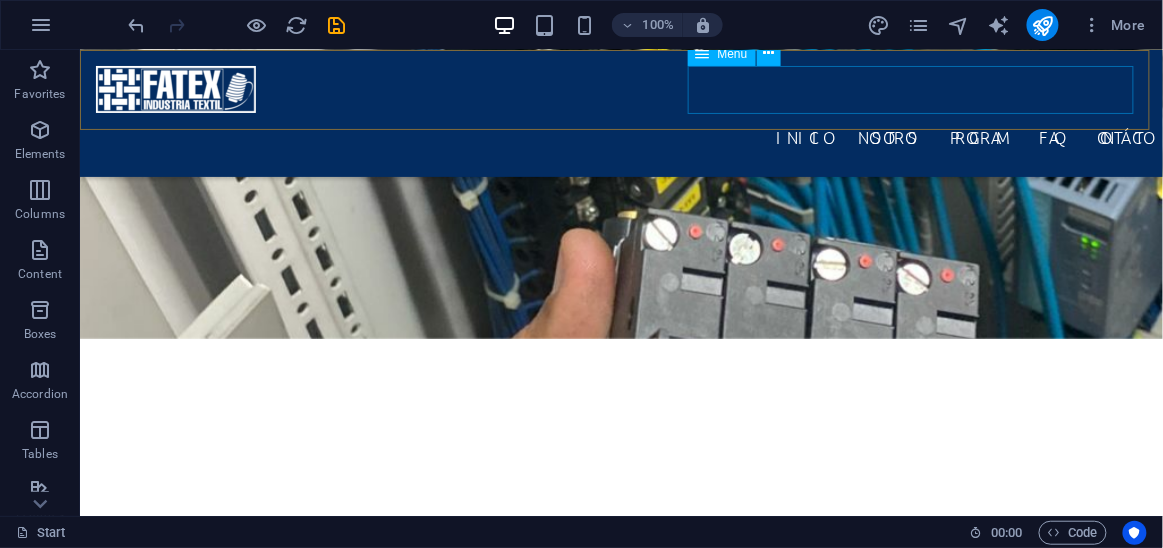 click on "INICIO NOSOTROS Program FAQ Contácto" at bounding box center (620, 136) 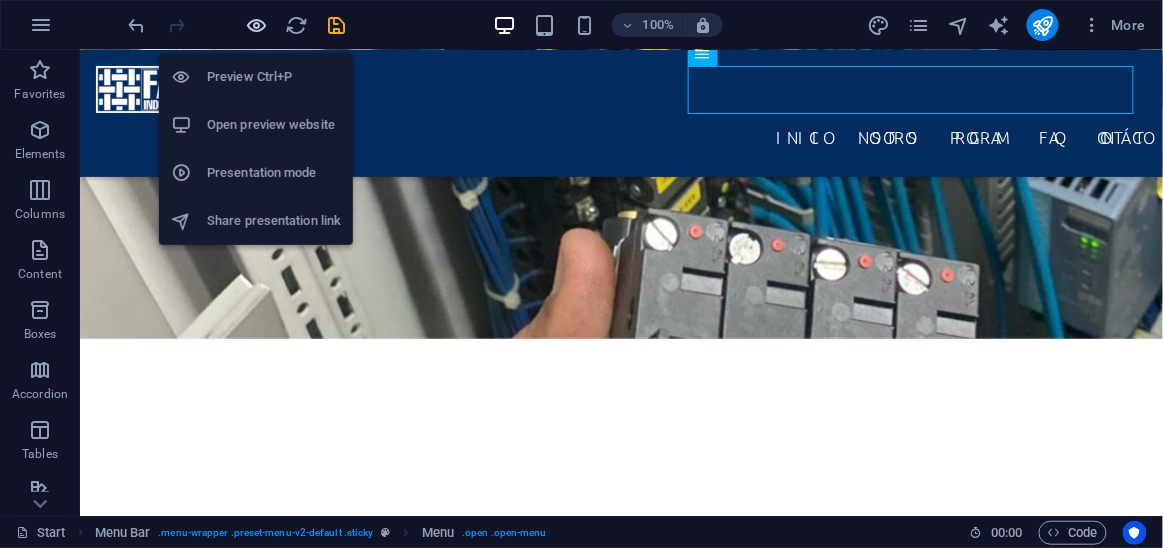 click at bounding box center (257, 25) 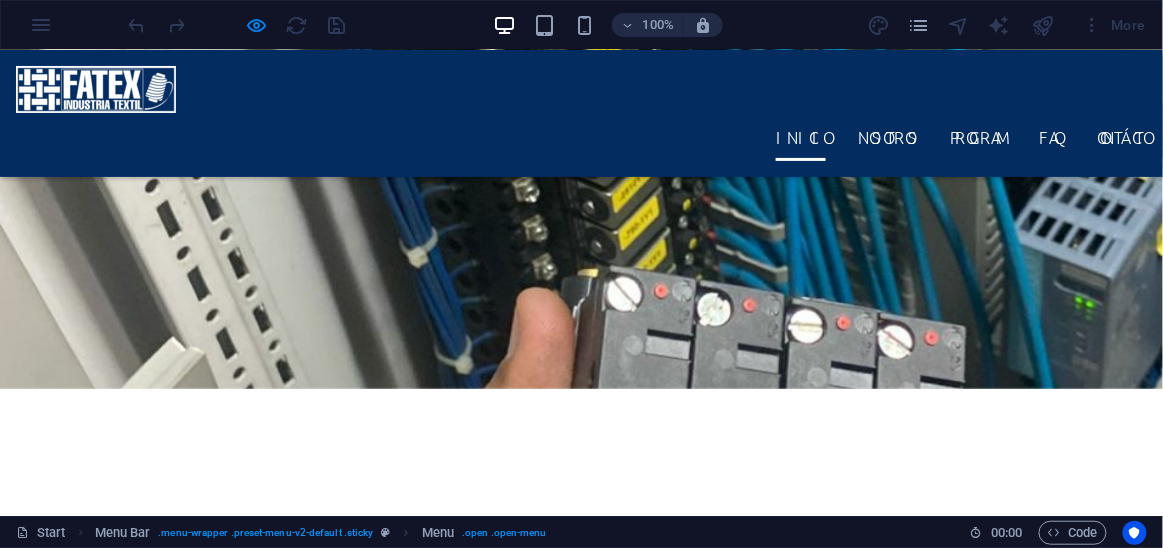 click on "INICIO" at bounding box center [801, 136] 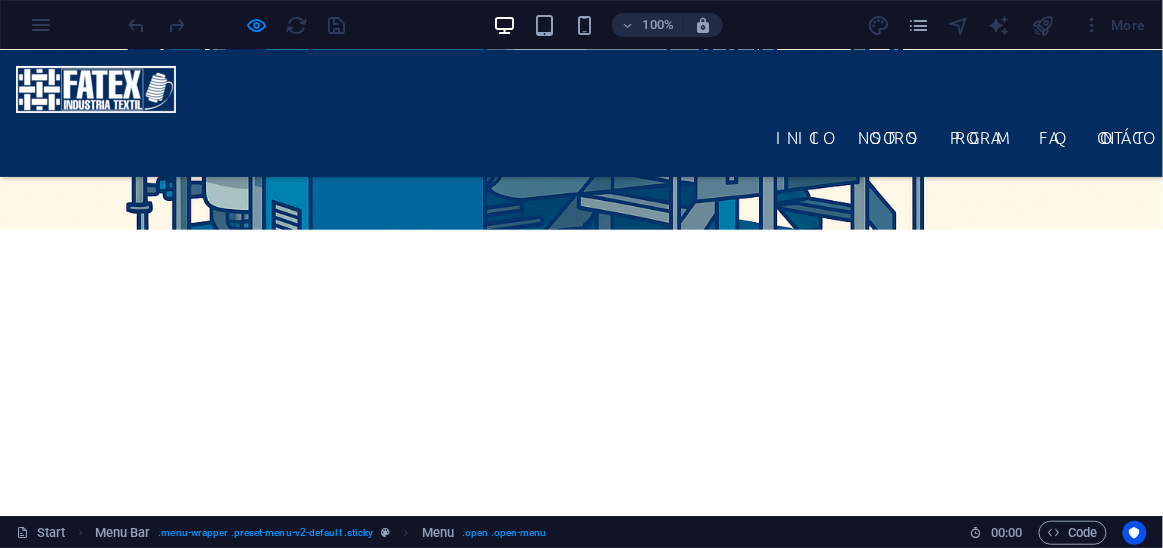 scroll, scrollTop: 0, scrollLeft: 0, axis: both 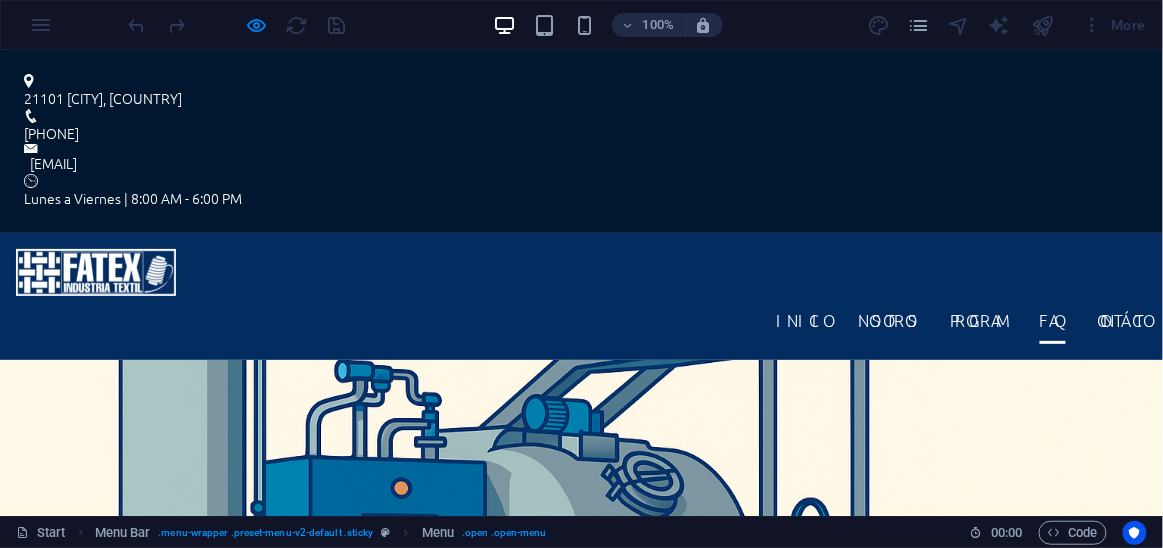 click on "FAQ" at bounding box center [1053, 319] 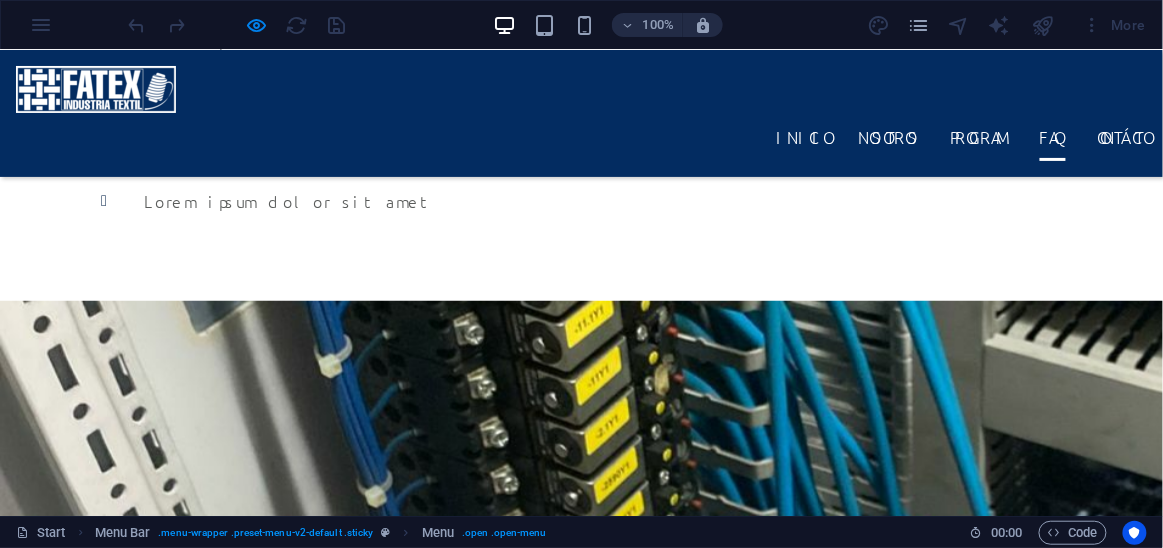 scroll, scrollTop: 1984, scrollLeft: 0, axis: vertical 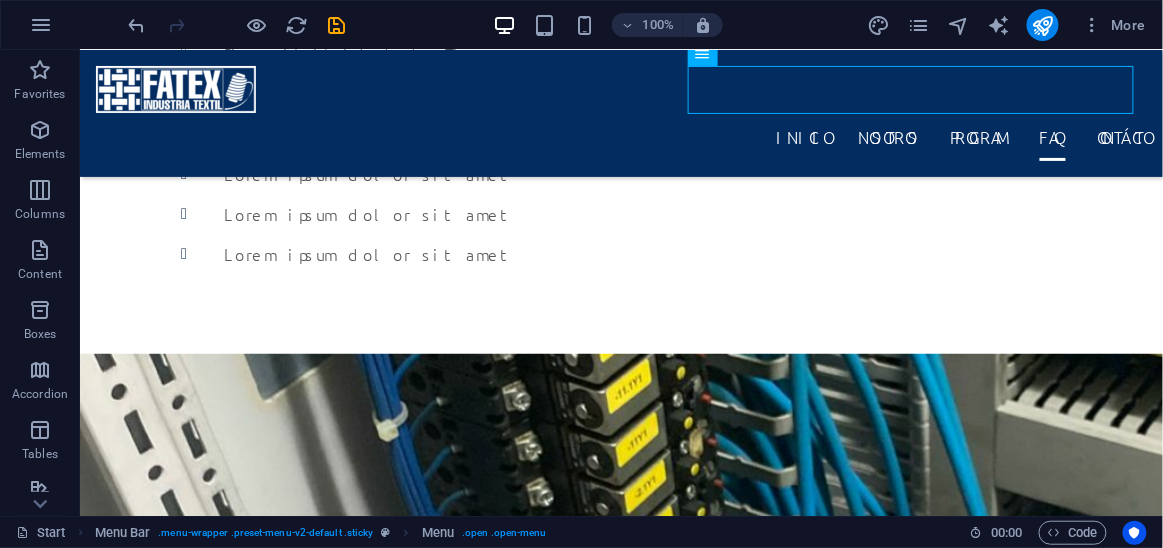 click on "INICIO NOSOTROS Program FAQ Contácto" at bounding box center (620, 136) 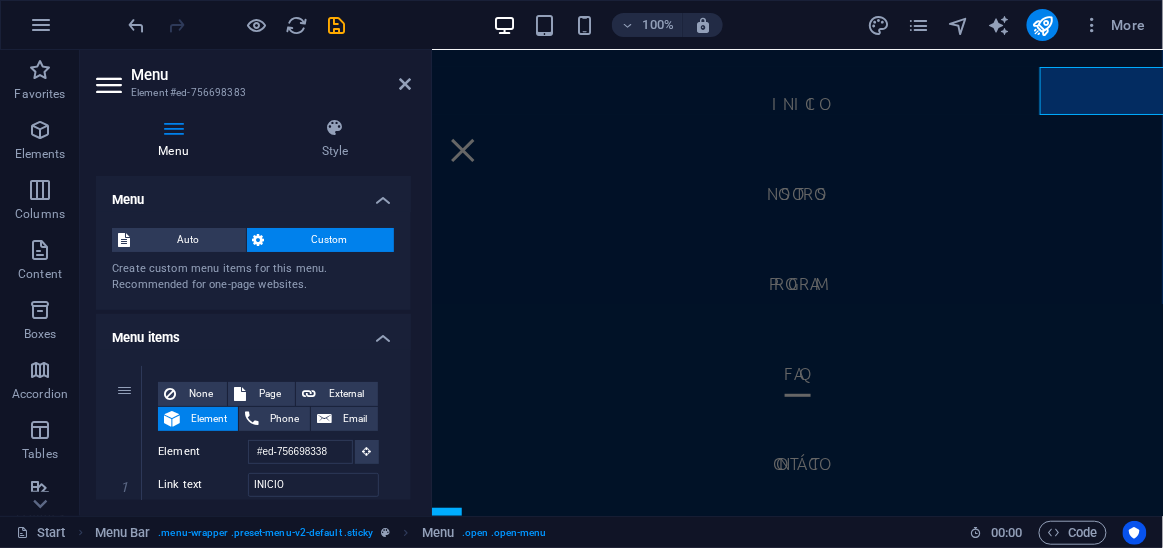 scroll, scrollTop: 2031, scrollLeft: 0, axis: vertical 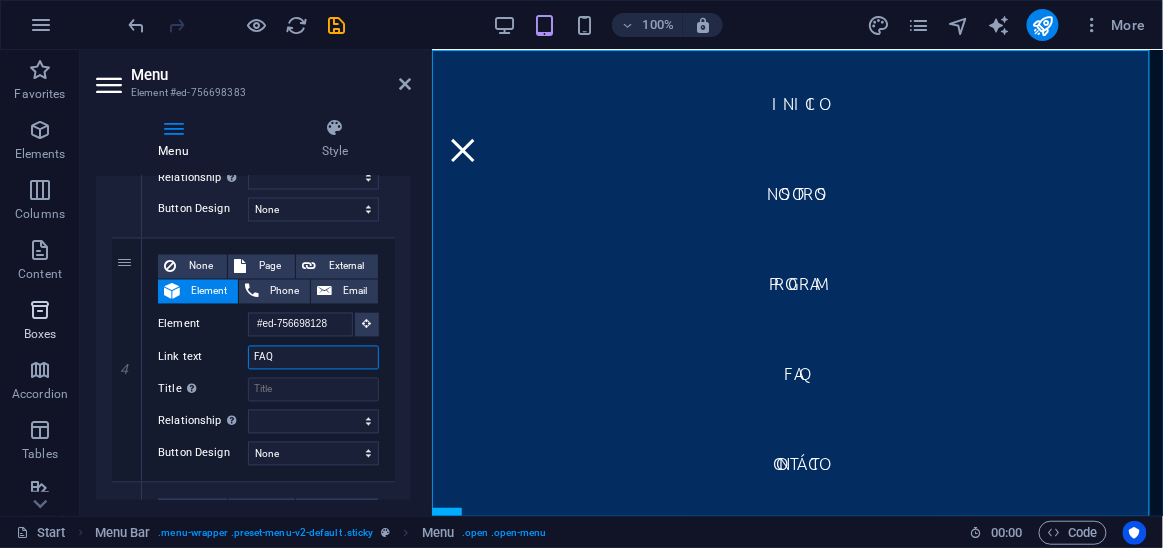 drag, startPoint x: 349, startPoint y: 365, endPoint x: 7, endPoint y: 337, distance: 343.1443 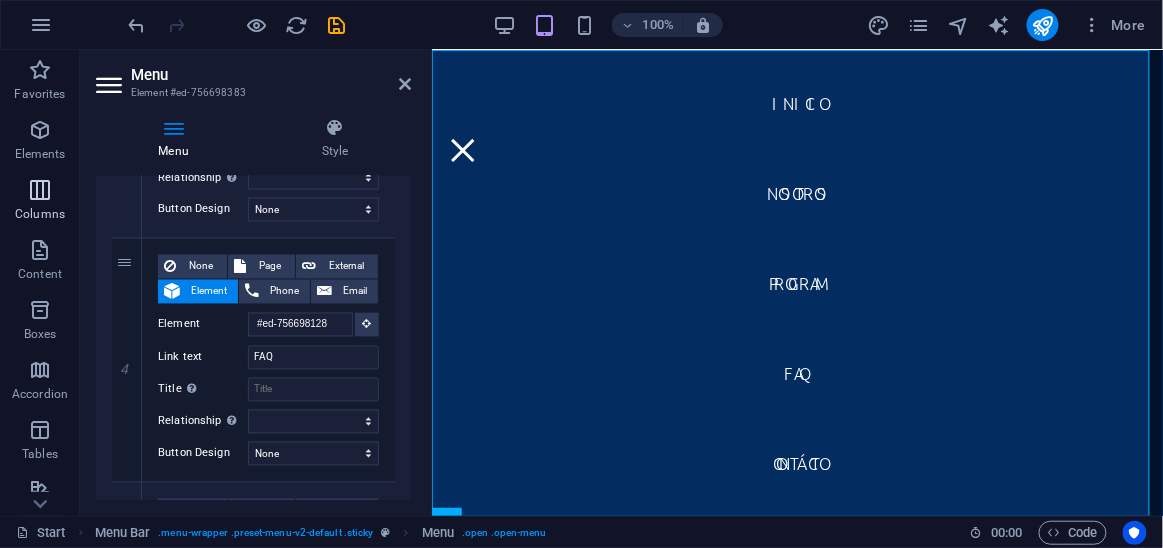 click on "Columns" at bounding box center (40, 202) 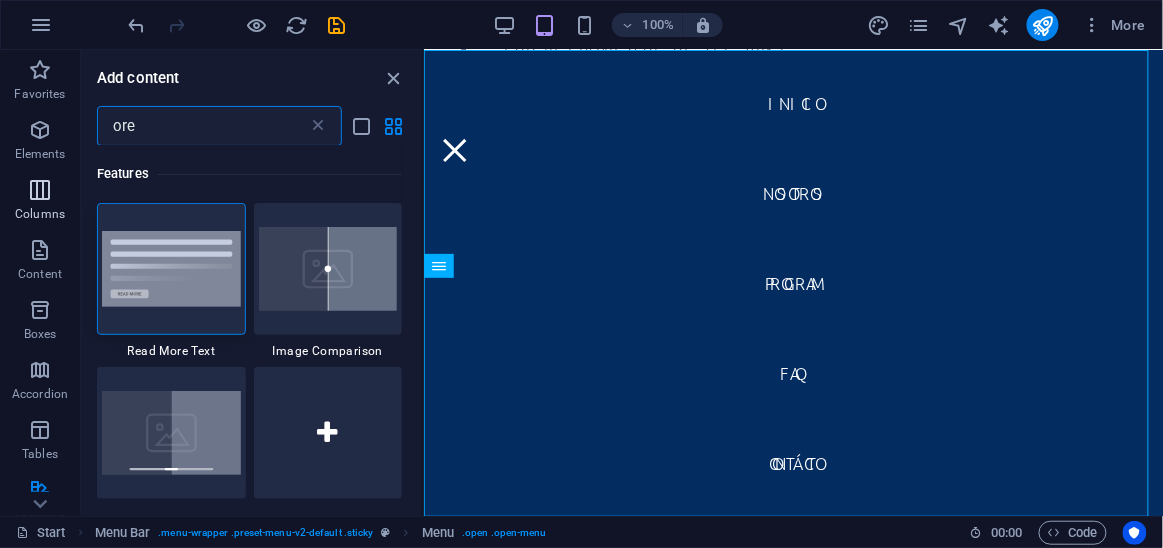 scroll, scrollTop: 2286, scrollLeft: 0, axis: vertical 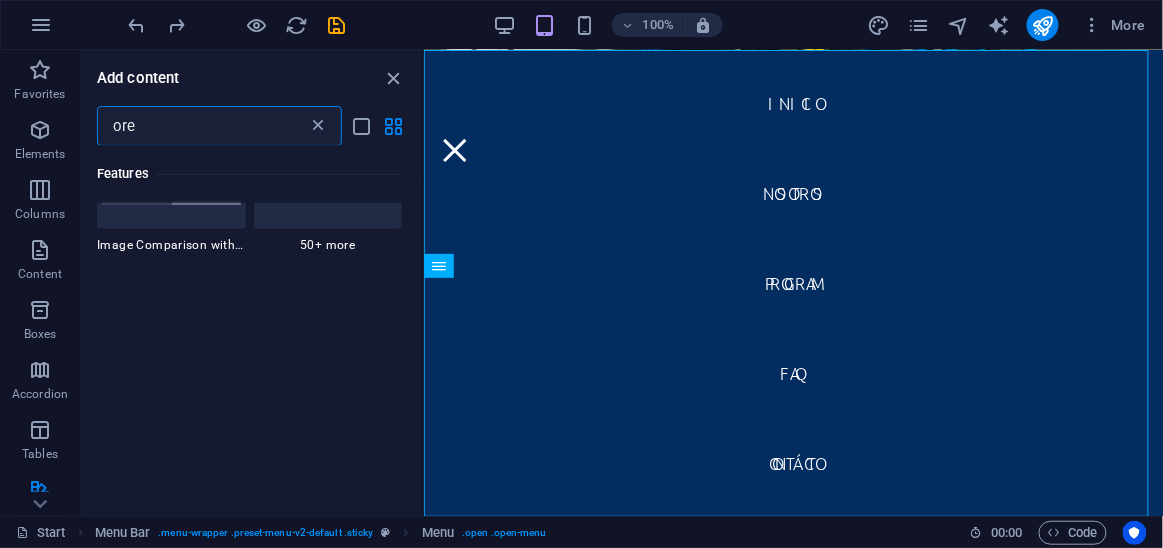 type on "ore" 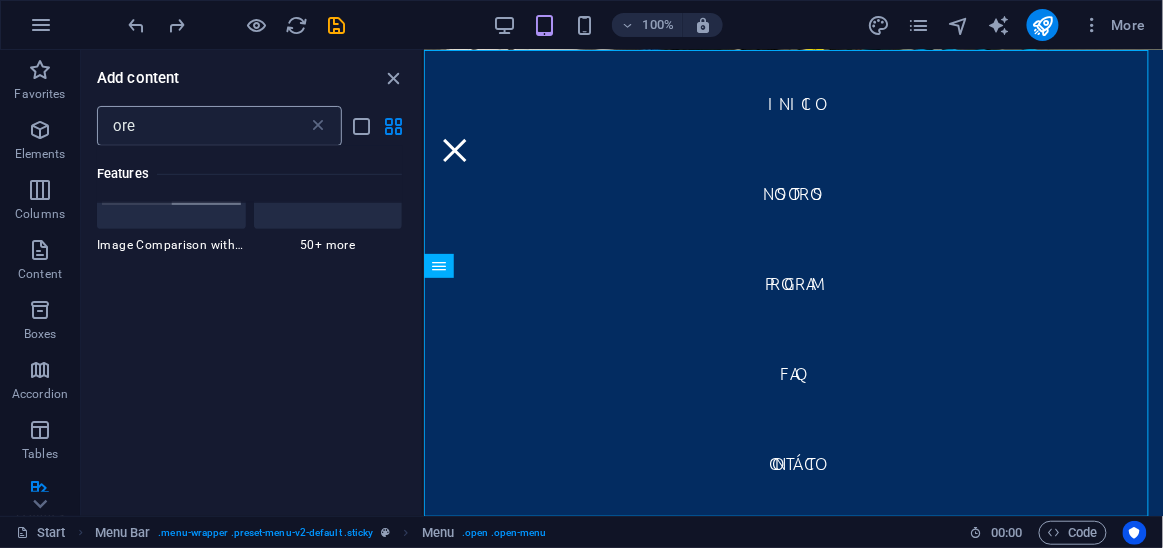 drag, startPoint x: 319, startPoint y: 129, endPoint x: 331, endPoint y: 139, distance: 15.6205 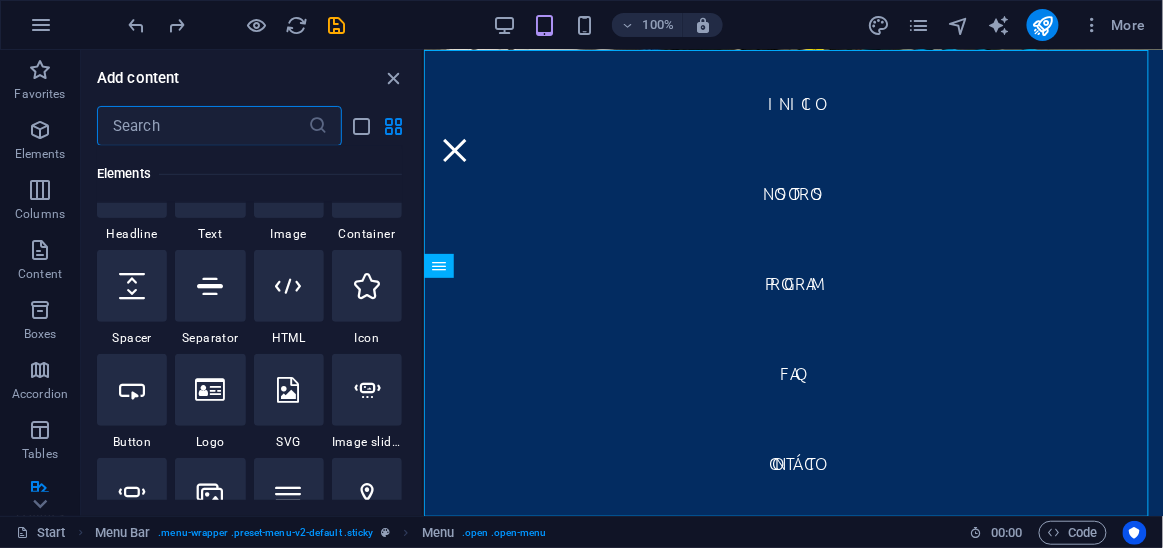 scroll, scrollTop: 8393, scrollLeft: 0, axis: vertical 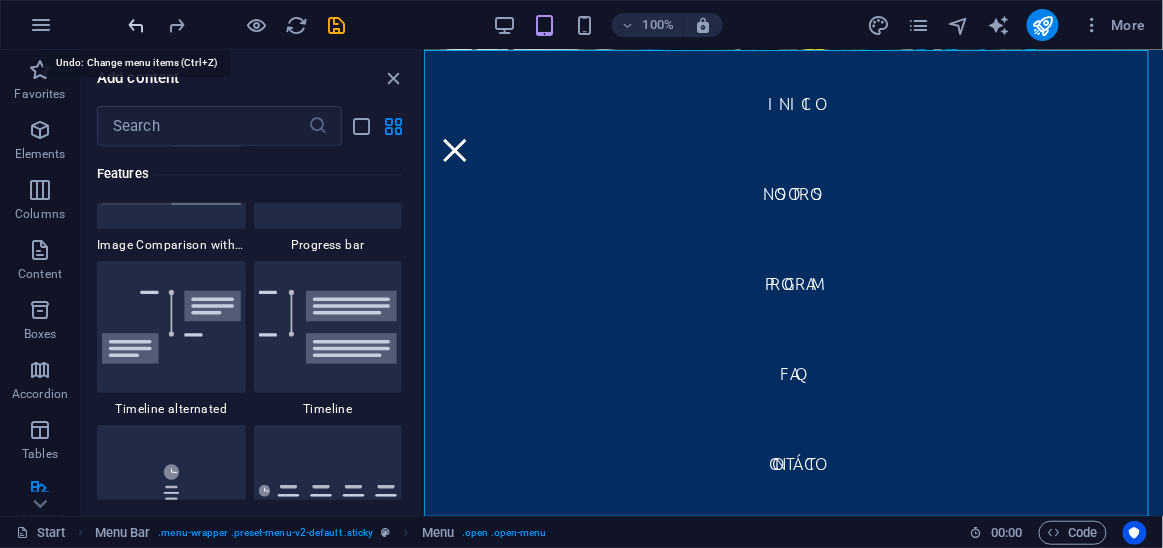 click at bounding box center [137, 25] 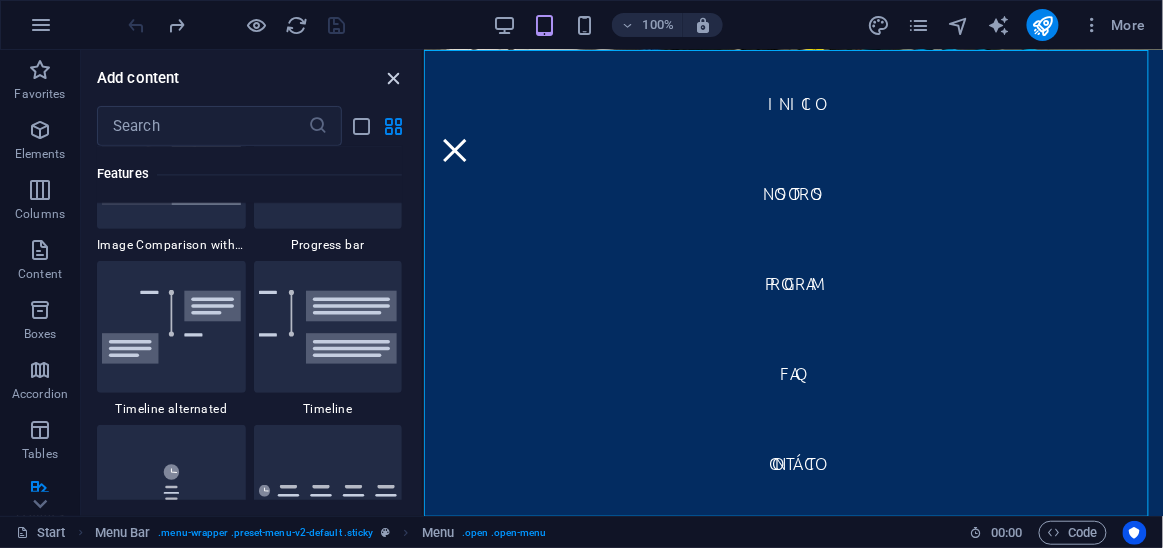 click at bounding box center (394, 78) 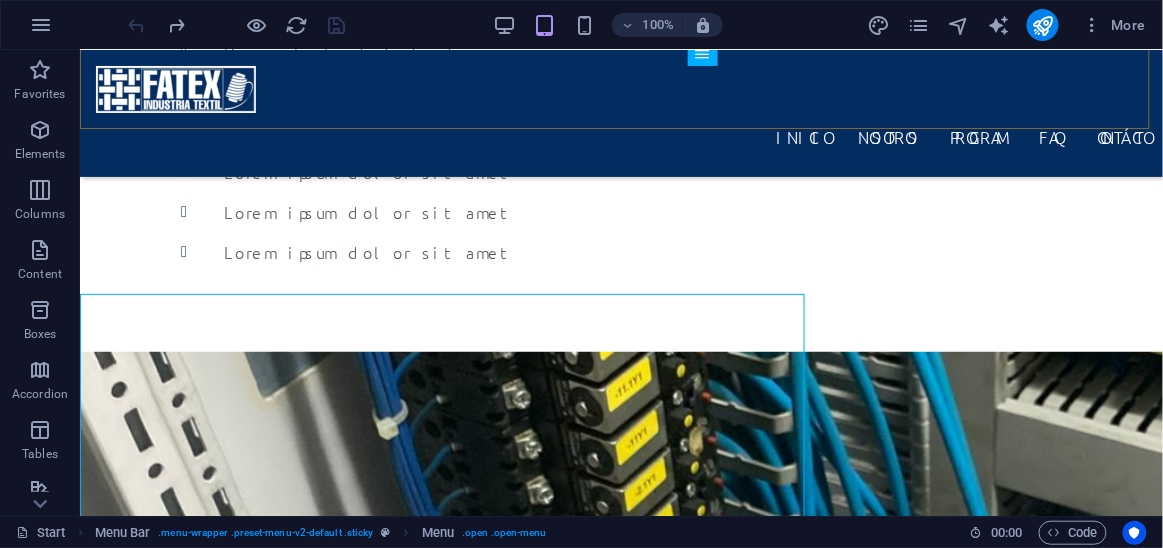 scroll, scrollTop: 2033, scrollLeft: 0, axis: vertical 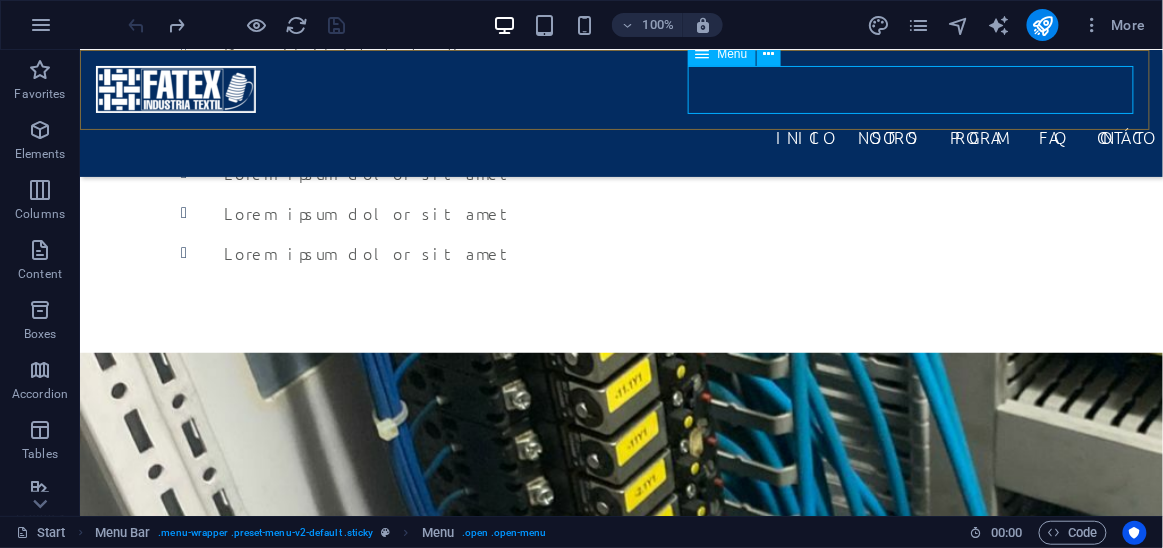 click on "INICIO NOSOTROS Program FAQ Contácto" at bounding box center [620, 136] 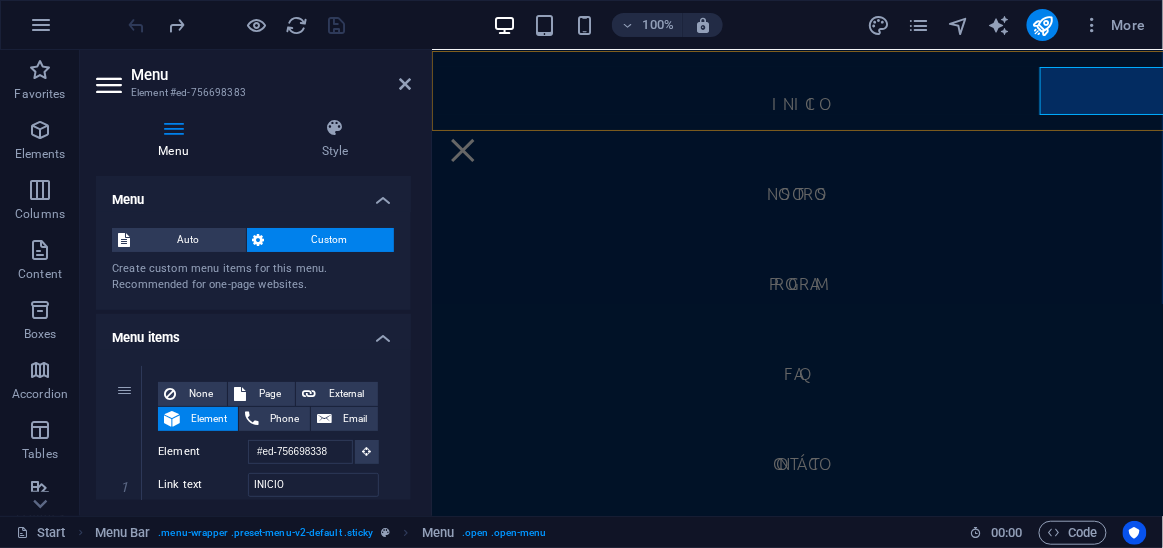 scroll, scrollTop: 2032, scrollLeft: 0, axis: vertical 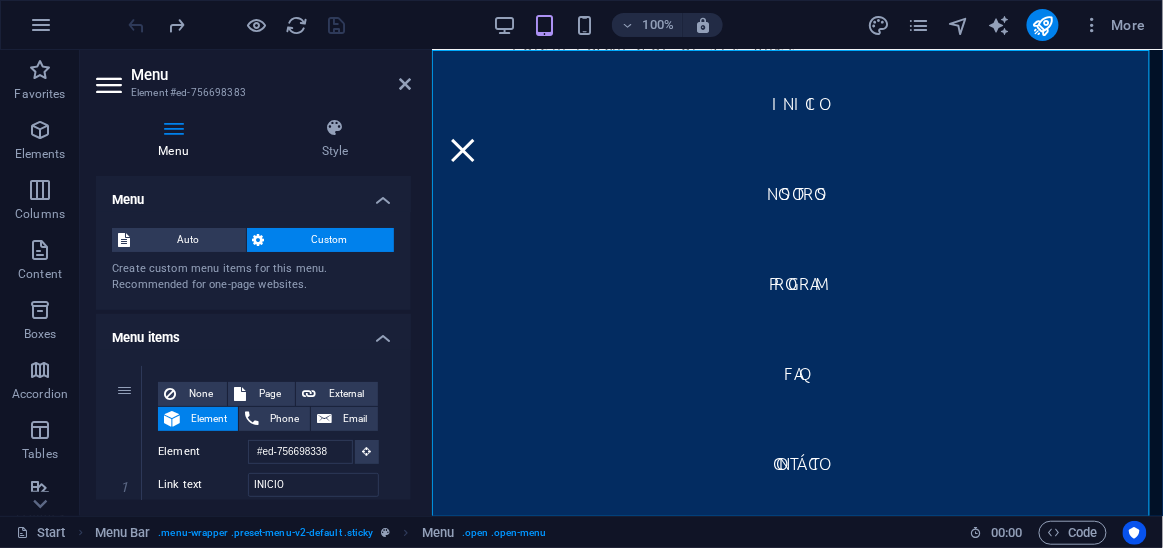 drag, startPoint x: 407, startPoint y: 239, endPoint x: 407, endPoint y: 314, distance: 75 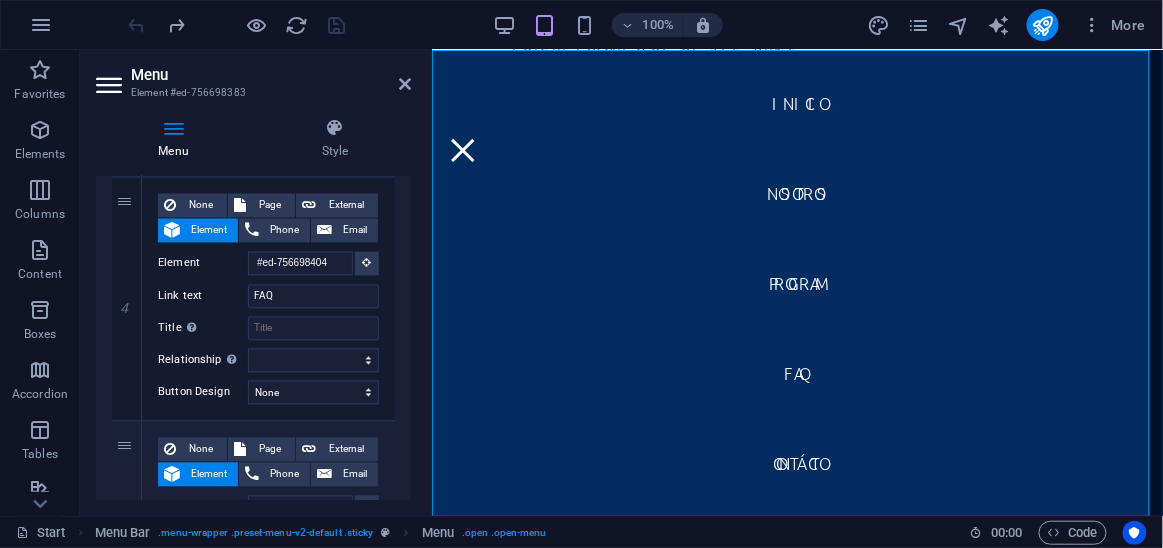 scroll, scrollTop: 949, scrollLeft: 0, axis: vertical 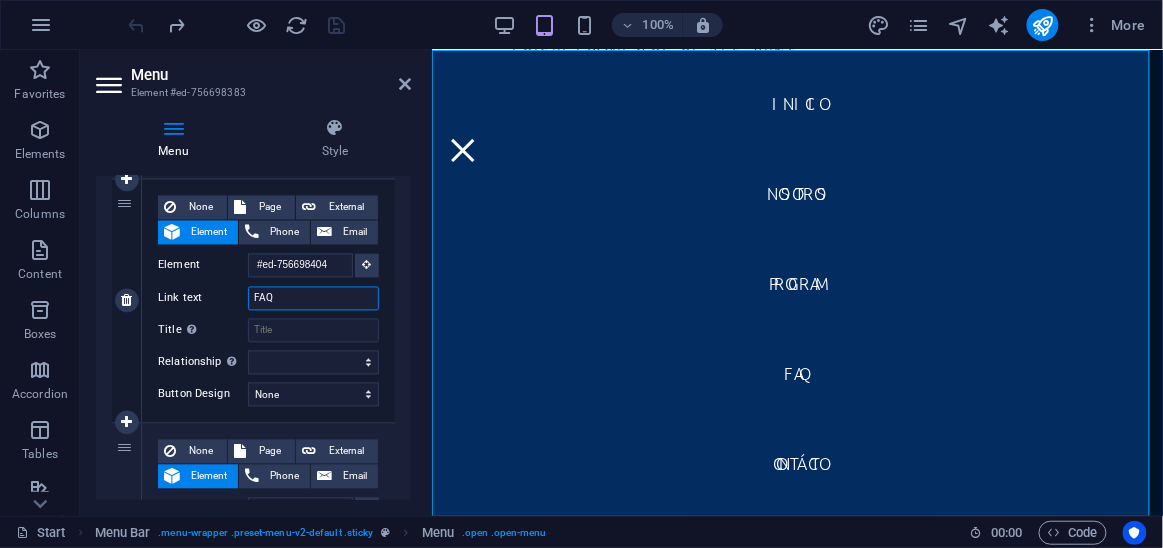 drag, startPoint x: 316, startPoint y: 298, endPoint x: 236, endPoint y: 296, distance: 80.024994 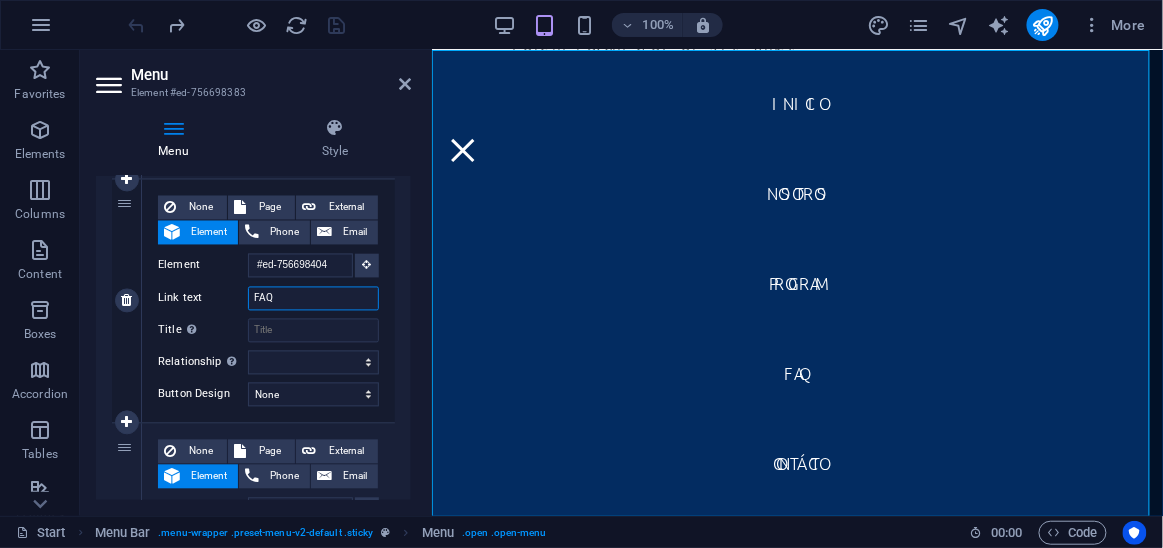 type on "p" 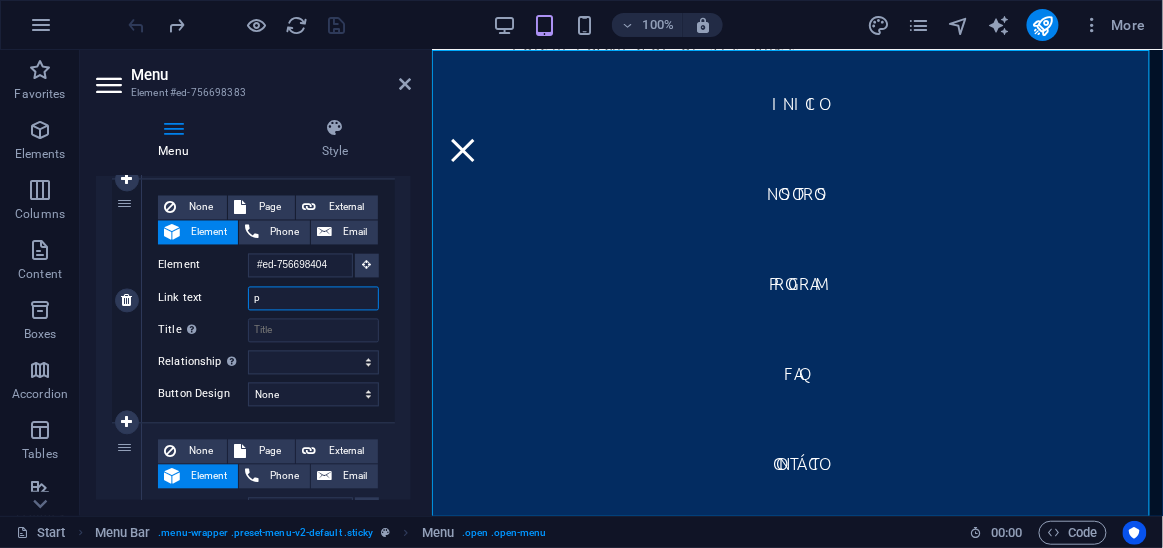 select 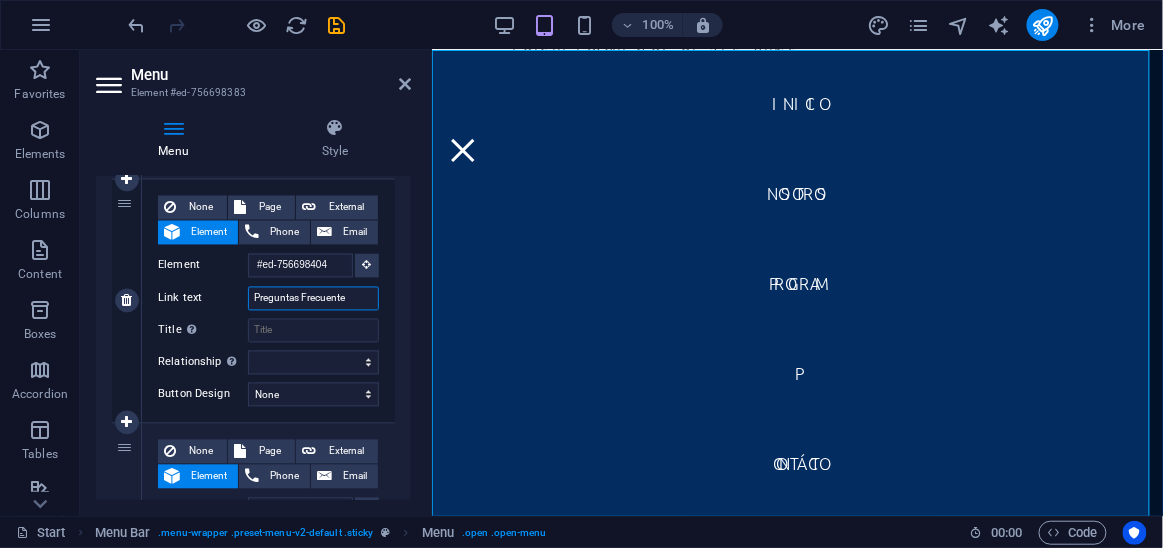 type on "Preguntas Frecuentes" 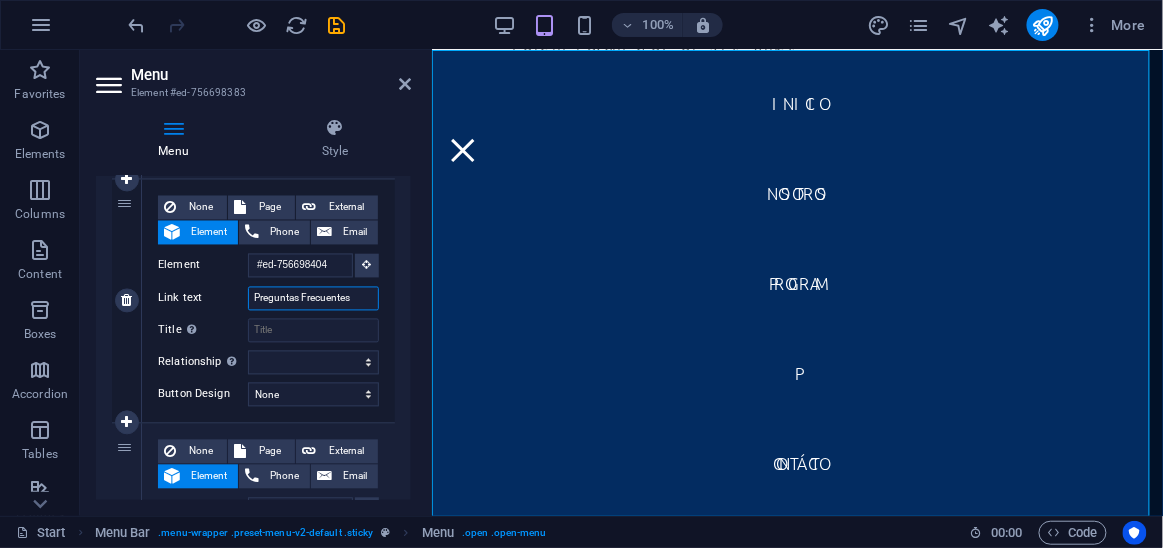 select 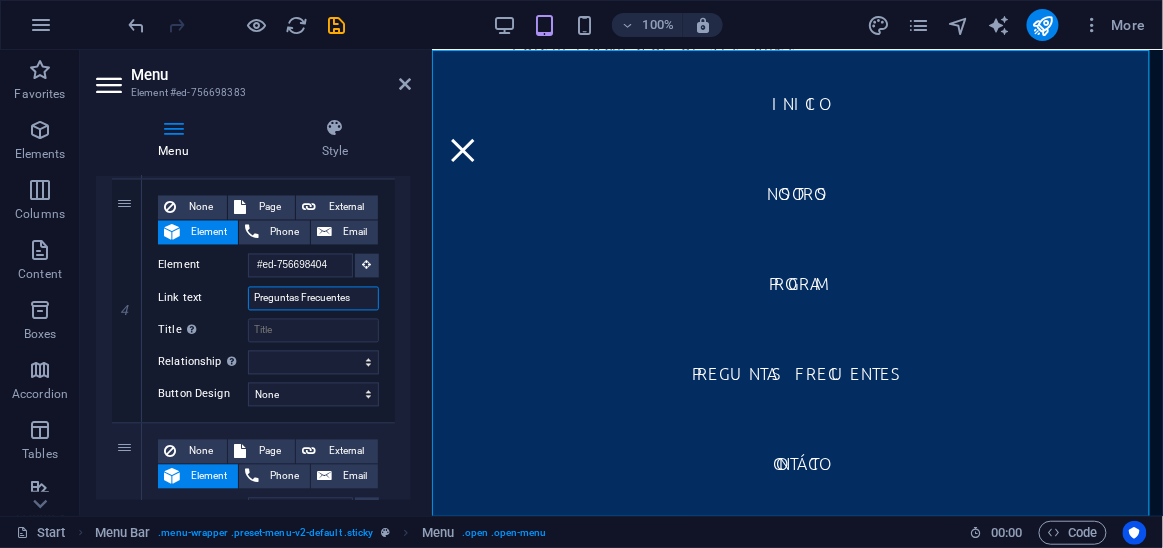 type on "Preguntas Frecuentes" 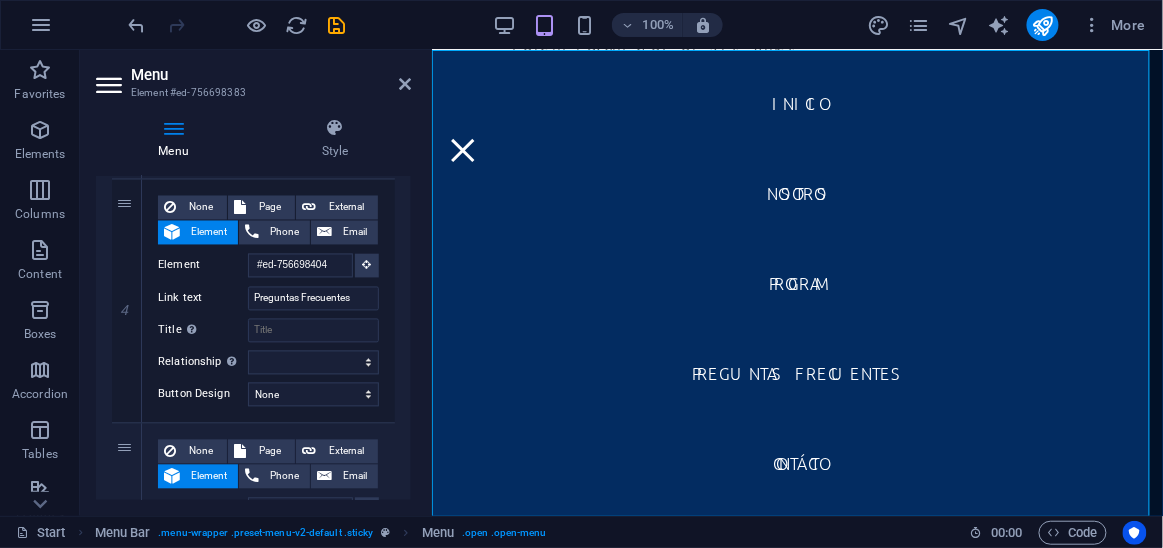 click on "1 None Page External Element Phone Email Page Start Subpage Legal Notice Privacy Element #ed-756698338
URL Phone Email Link text INICIO Link target New tab Same tab Overlay Title Additional link description, should not be the same as the link text. The title is most often shown as a tooltip text when the mouse moves over the element. Leave empty if uncertain. Relationship Sets the  relationship of this link to the link target . For example, the value "nofollow" instructs search engines not to follow the link. Can be left empty. alternate author bookmark external help license next nofollow noreferrer noopener prev search tag Button Design None Default Primary Secondary 2 None Page External Element Phone Email Page Start Subpage Legal Notice Privacy Element #ed-756697981
URL Phone Email Link text NOSOTROS Link target New tab Same tab Overlay Title Relationship Sets the  relationship of this link to the link target alternate author bookmark external help license 3" at bounding box center [253, 42] 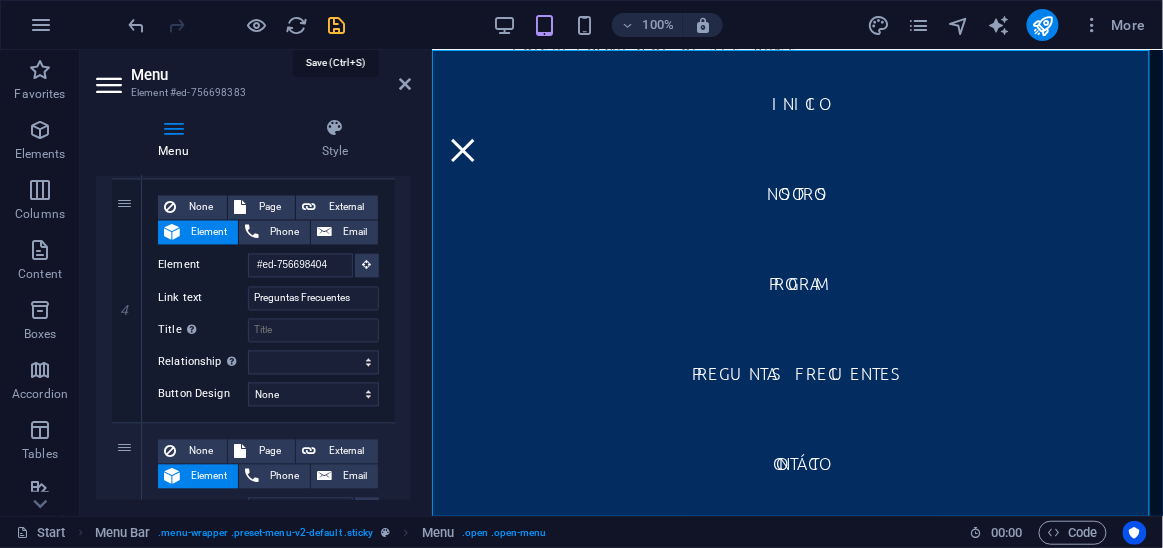click at bounding box center (337, 25) 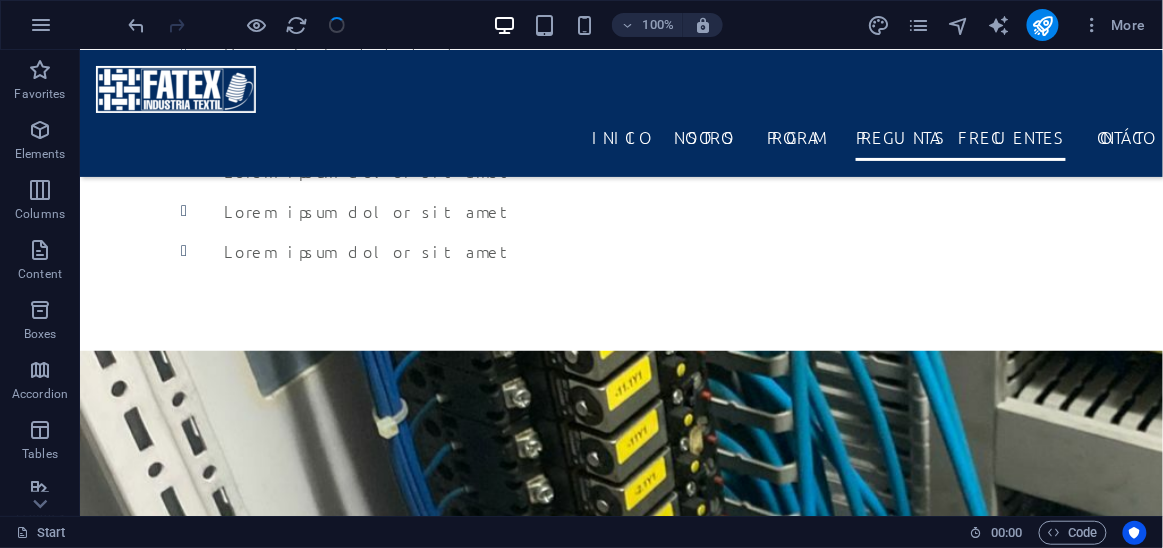 scroll, scrollTop: 2033, scrollLeft: 0, axis: vertical 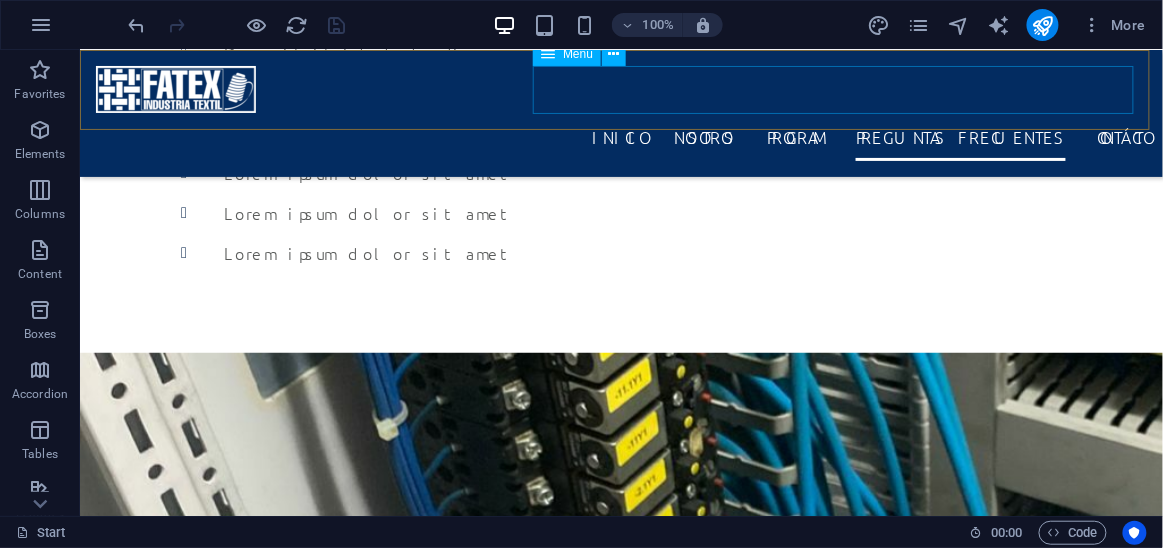 click on "INICIO NOSOTROS Program Preguntas Frecuentes Contácto" at bounding box center (620, 136) 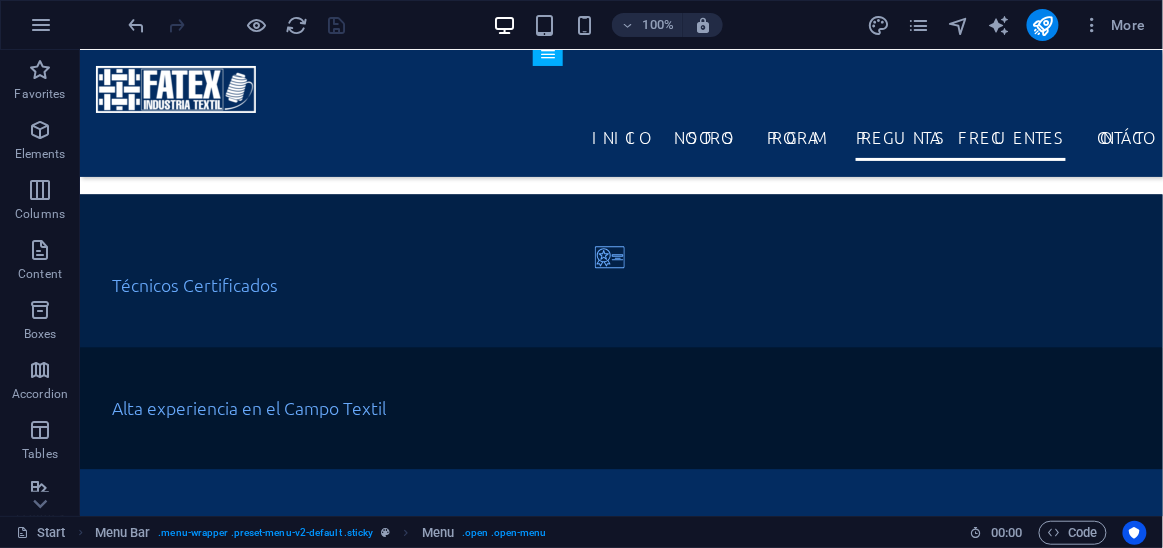 scroll, scrollTop: 961, scrollLeft: 0, axis: vertical 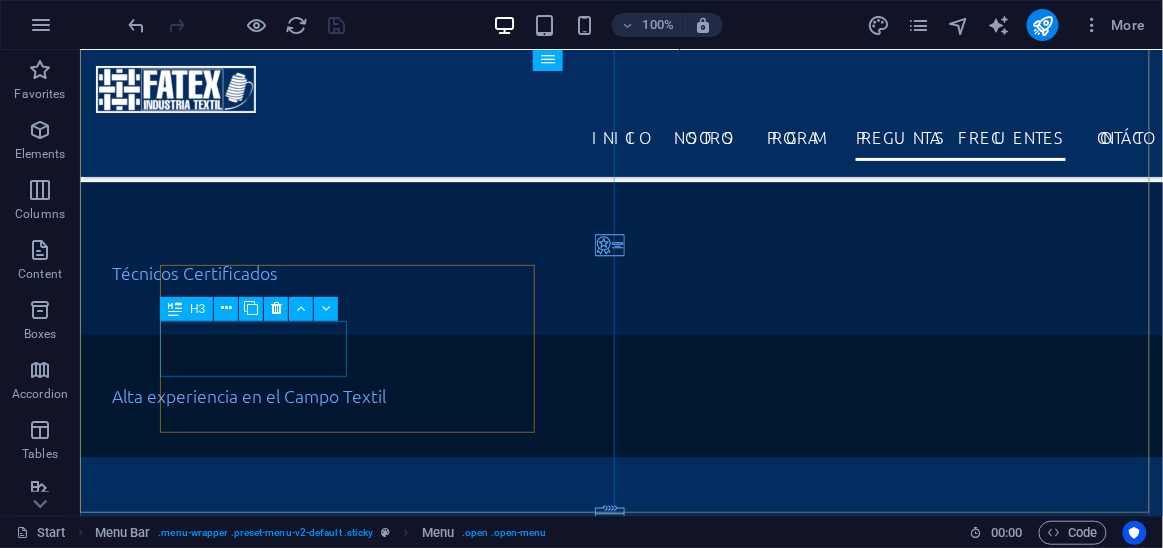 click on "Disponibilidad de Tiempo Lorem ipsum dolor sit amet Lorem ipsum dolor sit amet Lorem ipsum dolor sit amet Lorem ipsum dolor sit amet Lorem ipsum dolor sit amet" at bounding box center [620, 1224] 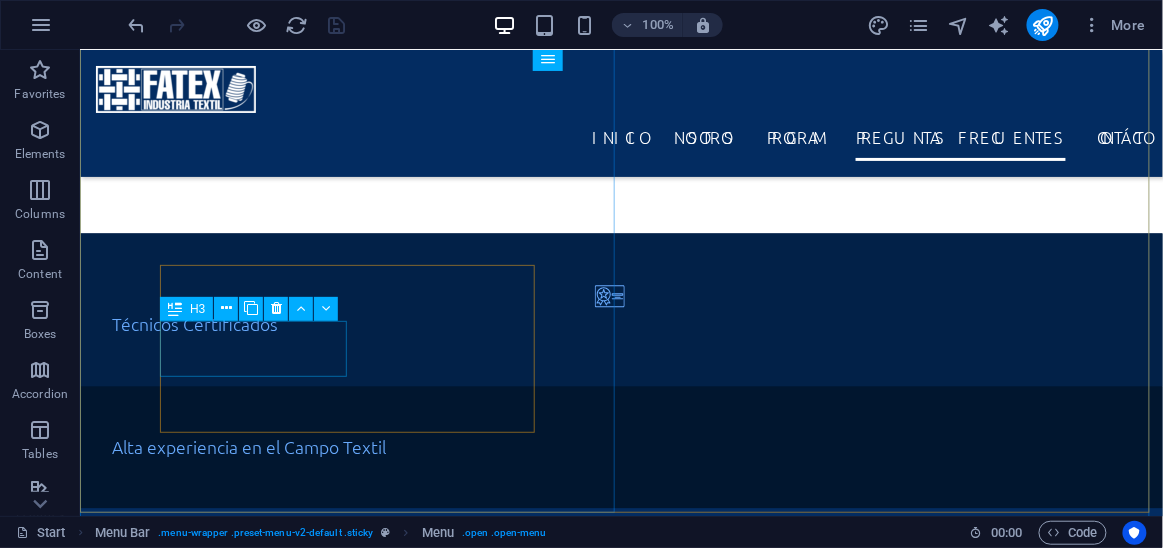 scroll, scrollTop: 870, scrollLeft: 0, axis: vertical 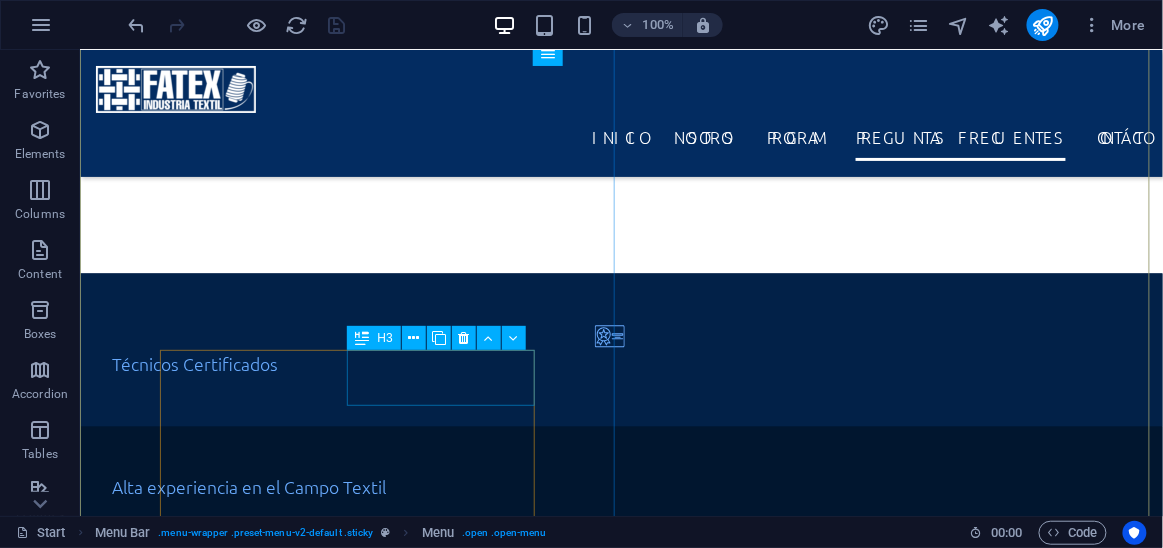 click on "Lorem ipsum dolor sit amet" at bounding box center [620, 1255] 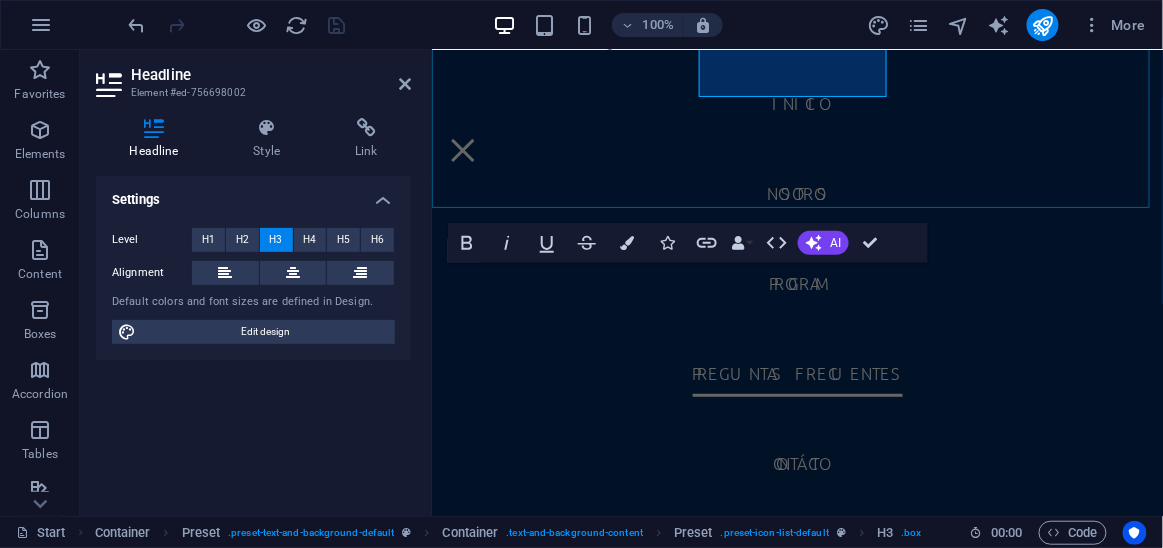 click on "INICIO NOSOTROS Program Preguntas Frecuentes Contácto" at bounding box center [796, 282] 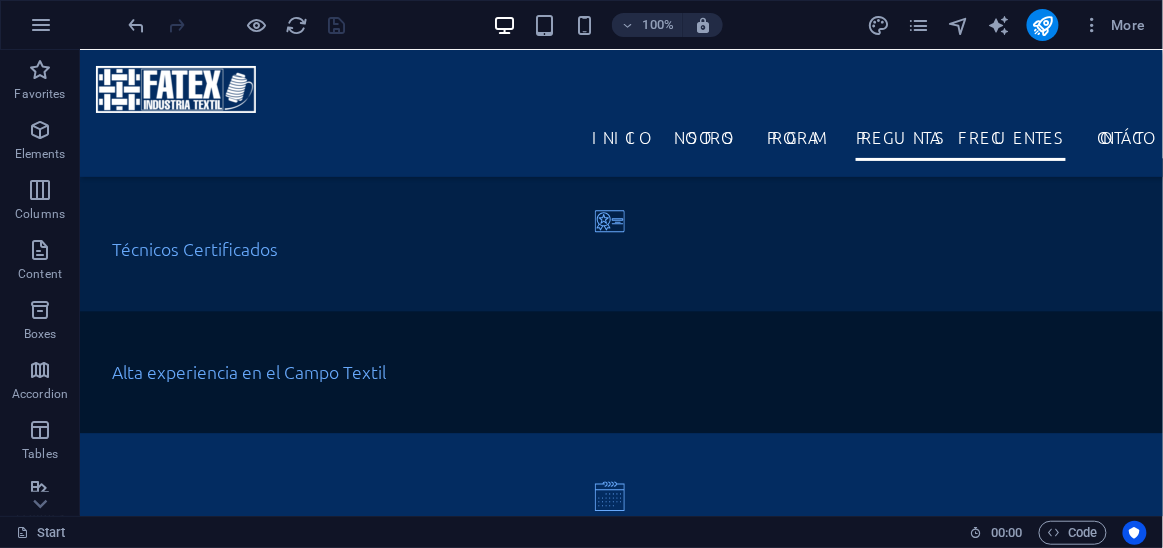 scroll, scrollTop: 1010, scrollLeft: 0, axis: vertical 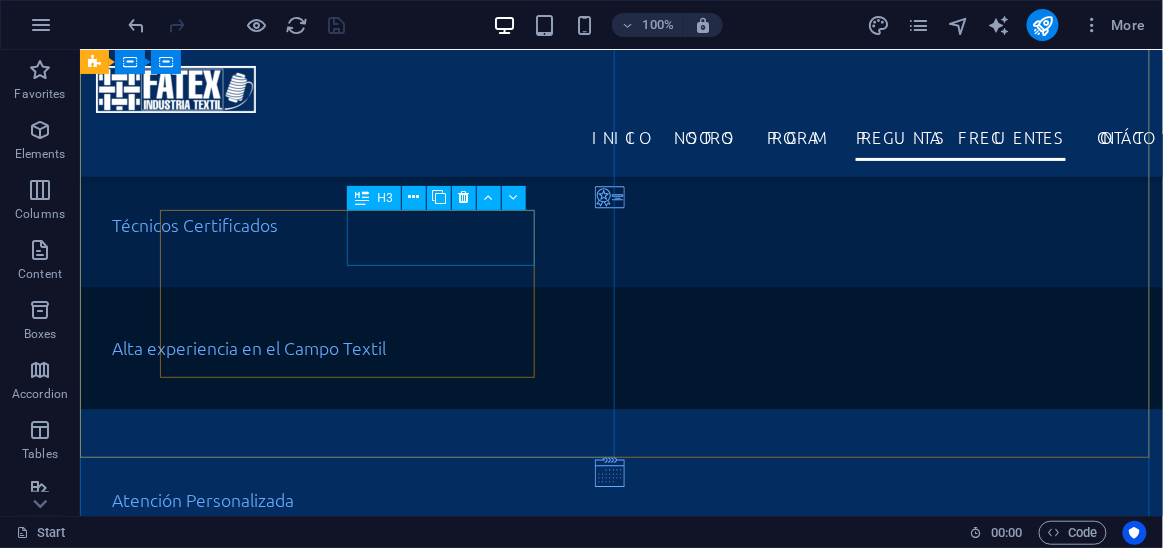 click on "Lorem ipsum dolor sit amet" at bounding box center [620, 1115] 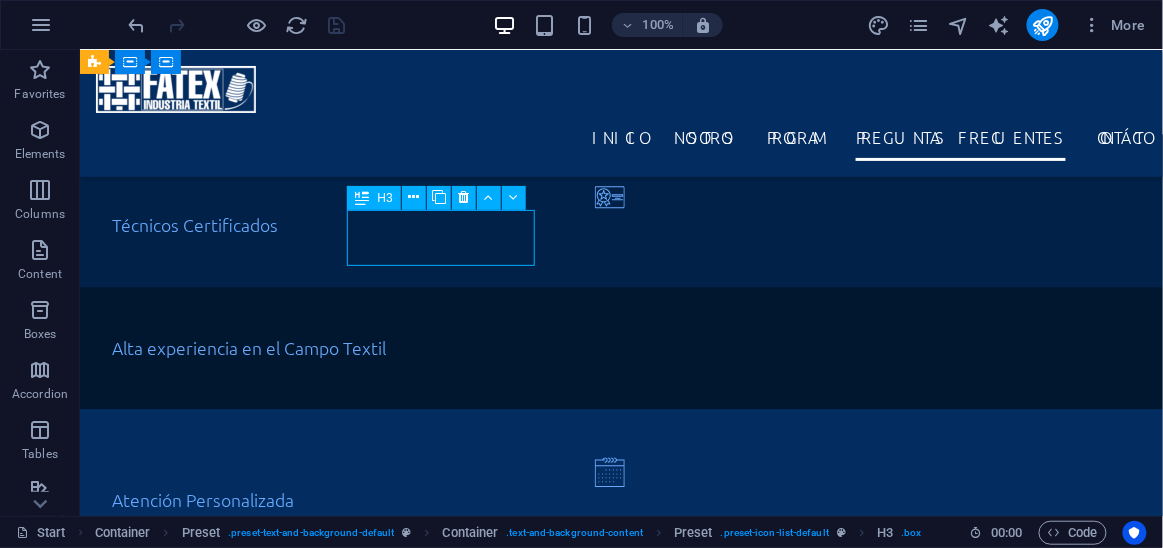 click on "Lorem ipsum dolor sit amet" at bounding box center (620, 1115) 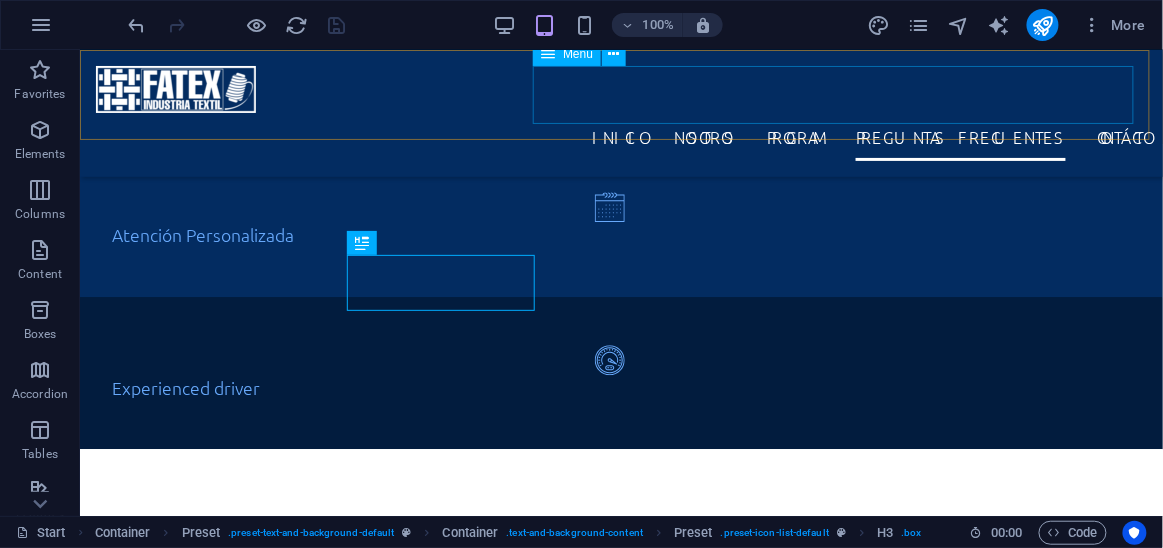 scroll, scrollTop: 966, scrollLeft: 0, axis: vertical 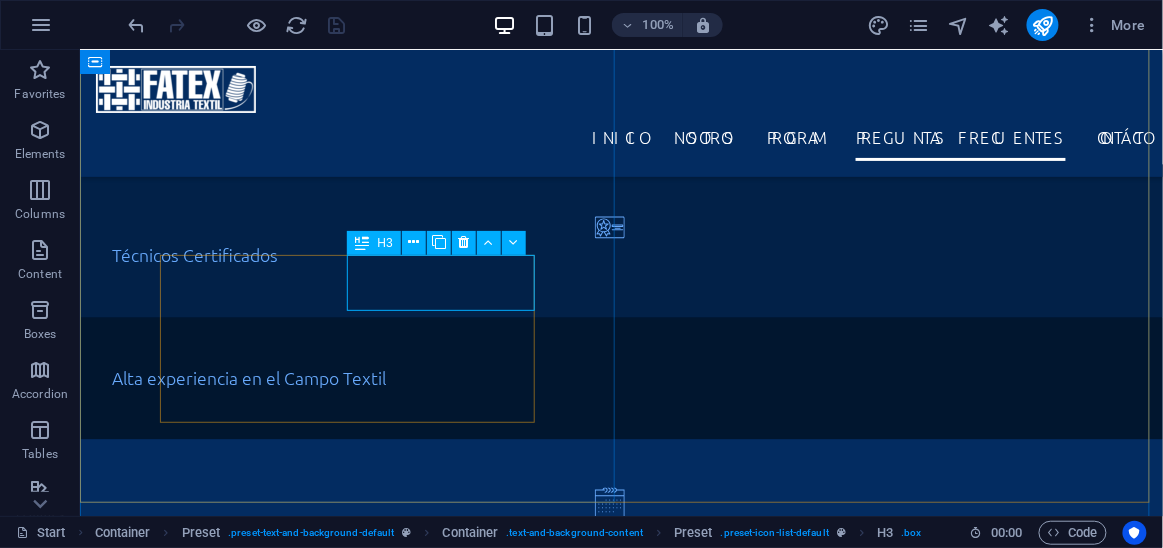 click on "Lorem ipsum dolor sit amet" at bounding box center (620, 1225) 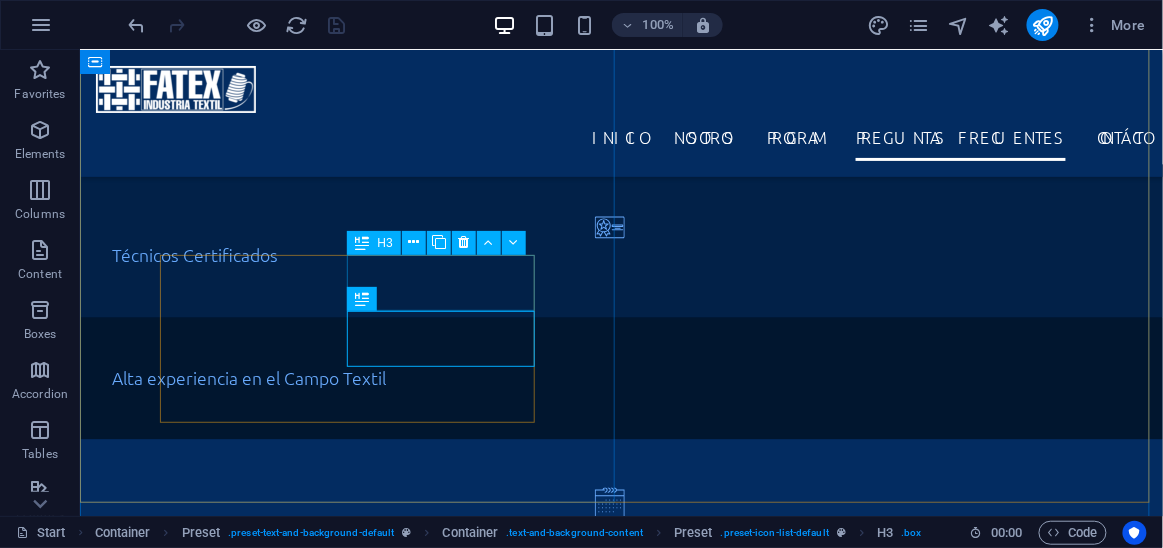 click on "Lorem ipsum dolor sit amet" at bounding box center (620, 1145) 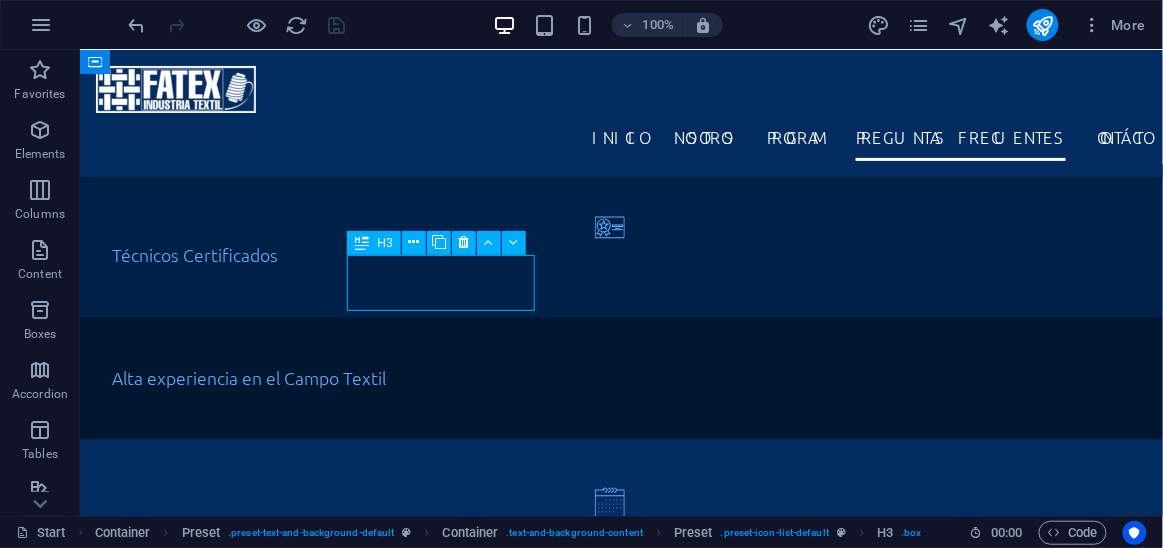 click on "Lorem ipsum dolor sit amet" at bounding box center [620, 1145] 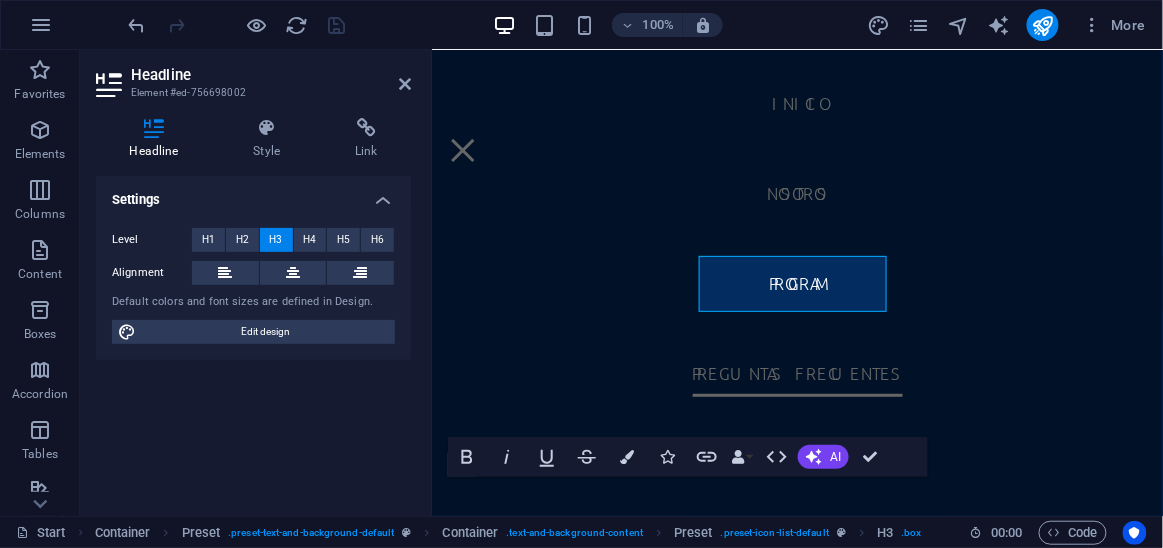 scroll, scrollTop: 964, scrollLeft: 0, axis: vertical 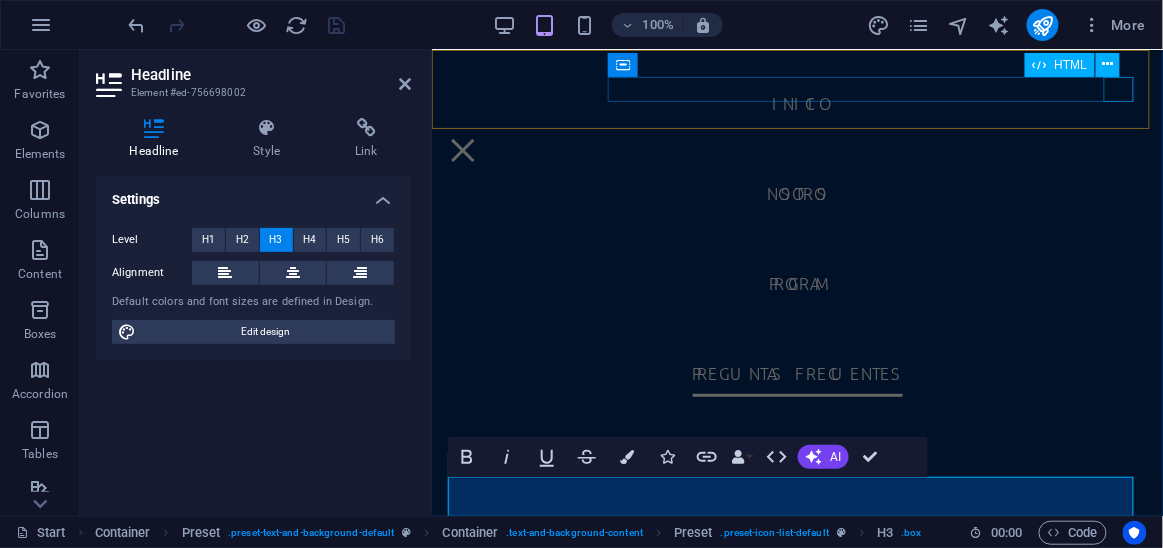 click at bounding box center (796, 149) 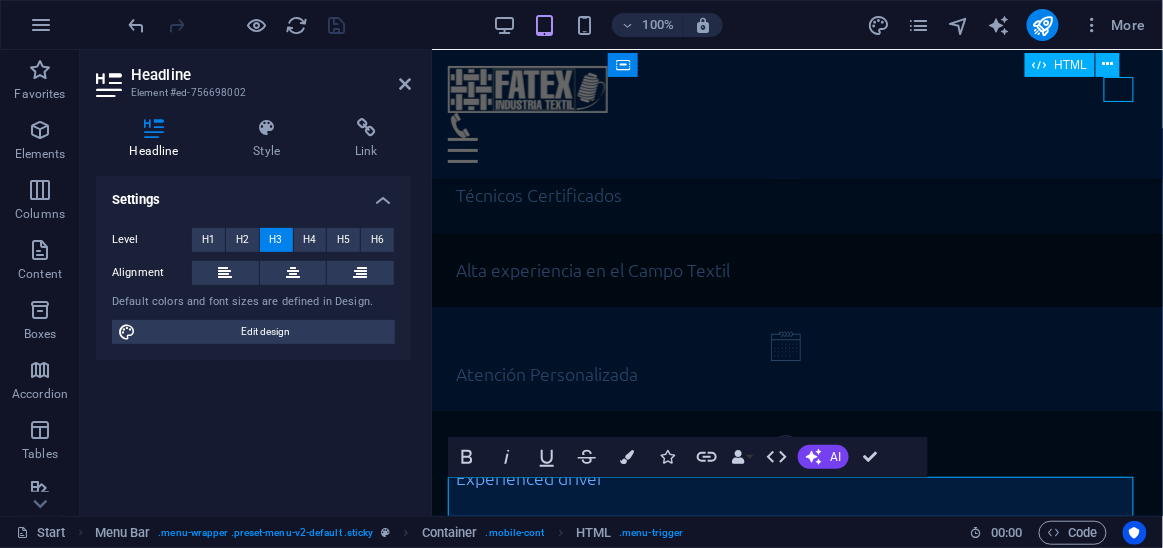 scroll, scrollTop: 966, scrollLeft: 0, axis: vertical 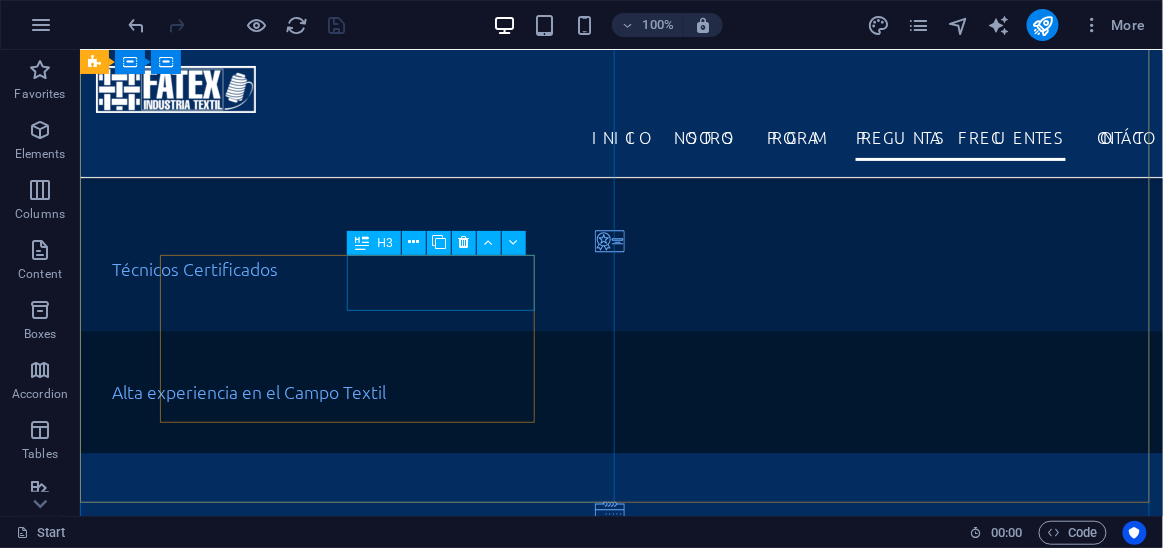 click on "Lorem ipsum dolor sit amet" at bounding box center (620, 1159) 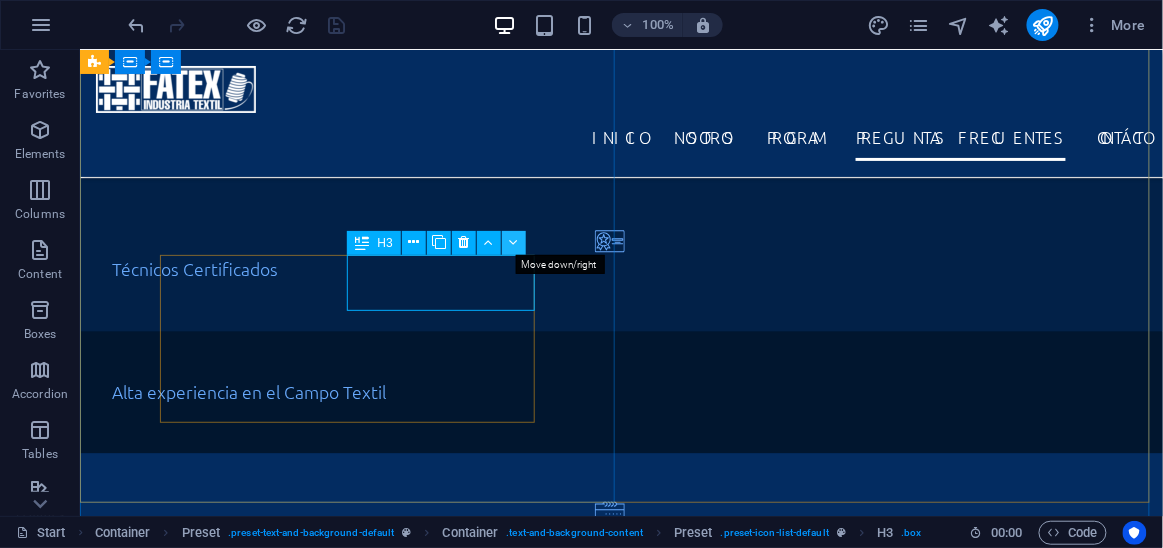 click at bounding box center (513, 242) 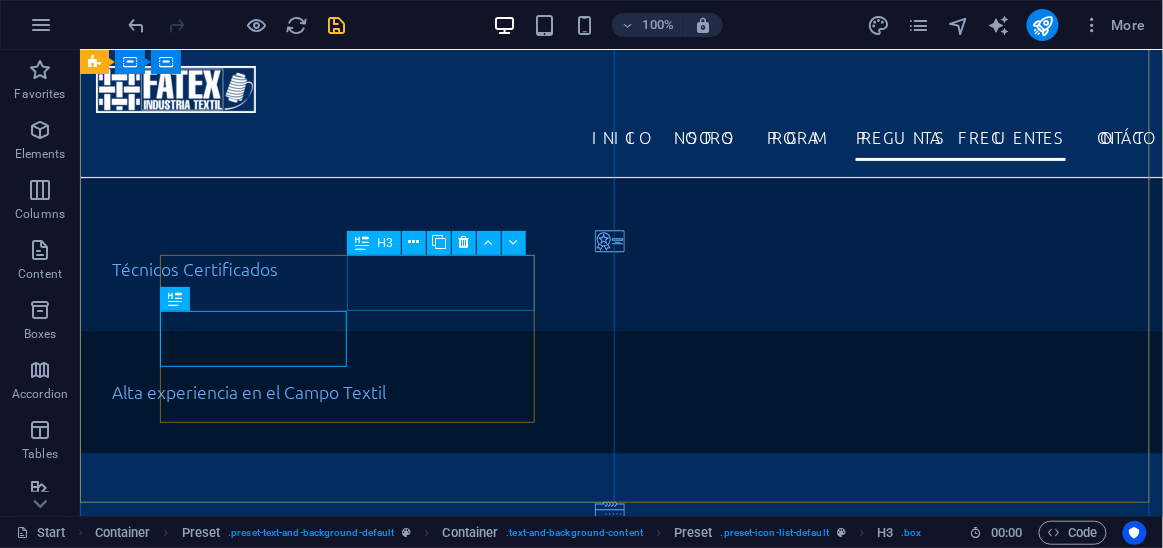 click on "Lorem ipsum dolor sit amet" at bounding box center (620, 1159) 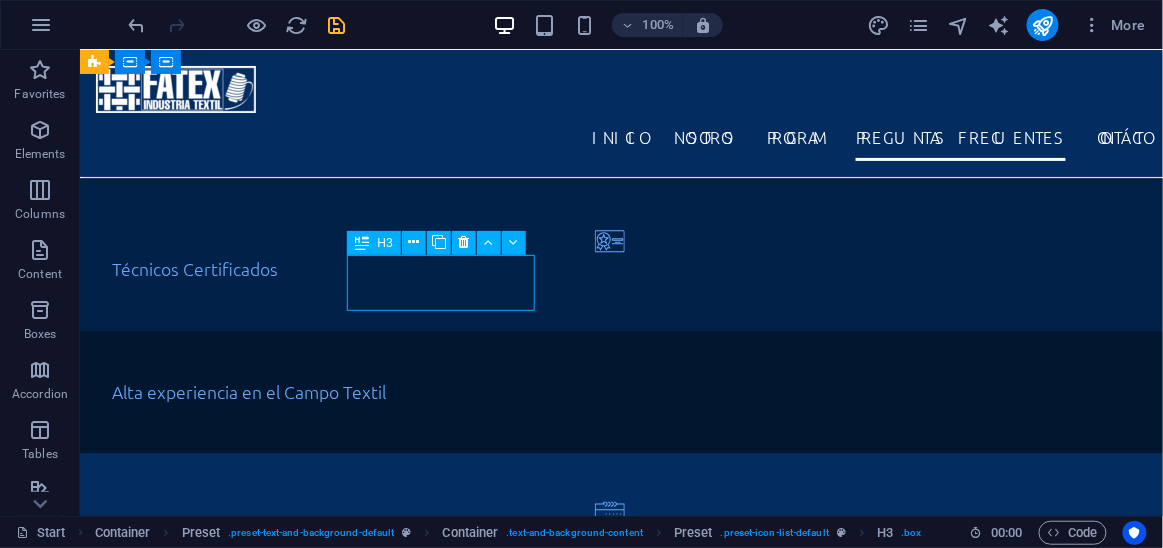 click on "Lorem ipsum dolor sit amet" at bounding box center [620, 1159] 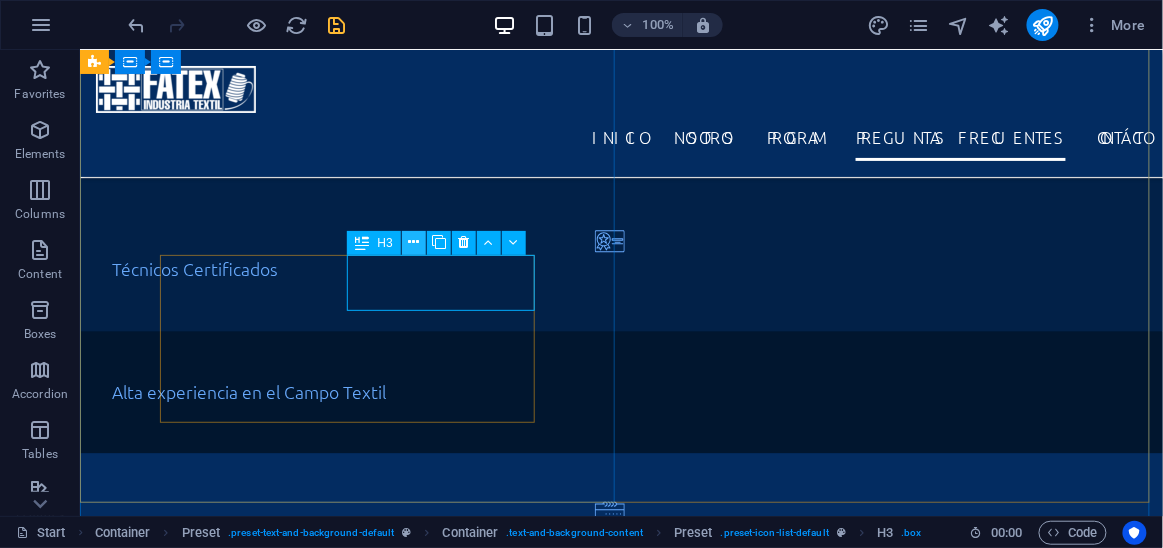 click at bounding box center [413, 242] 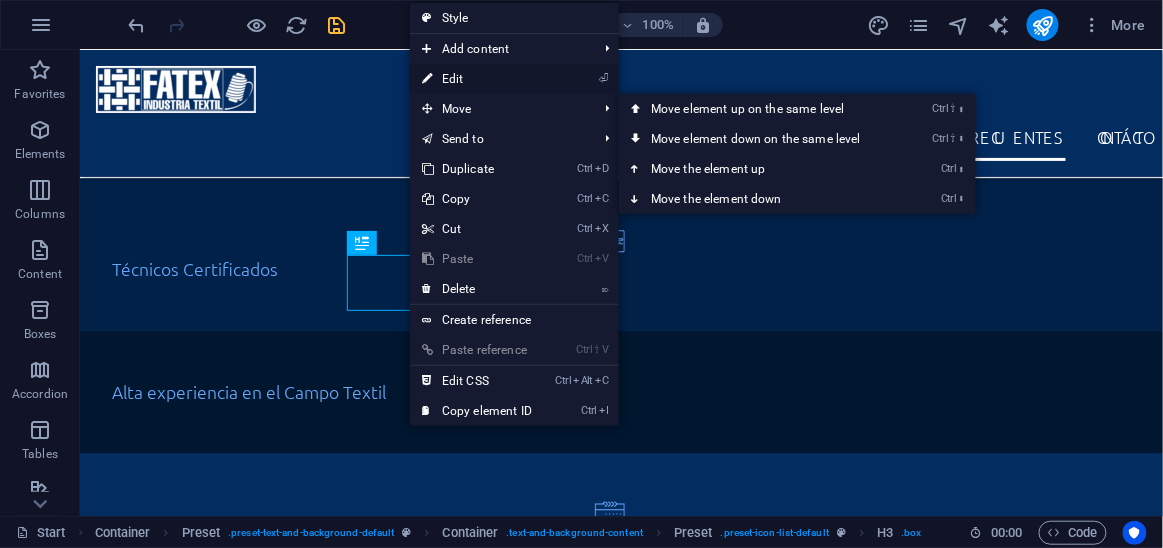 click on "⏎  Edit" at bounding box center [477, 79] 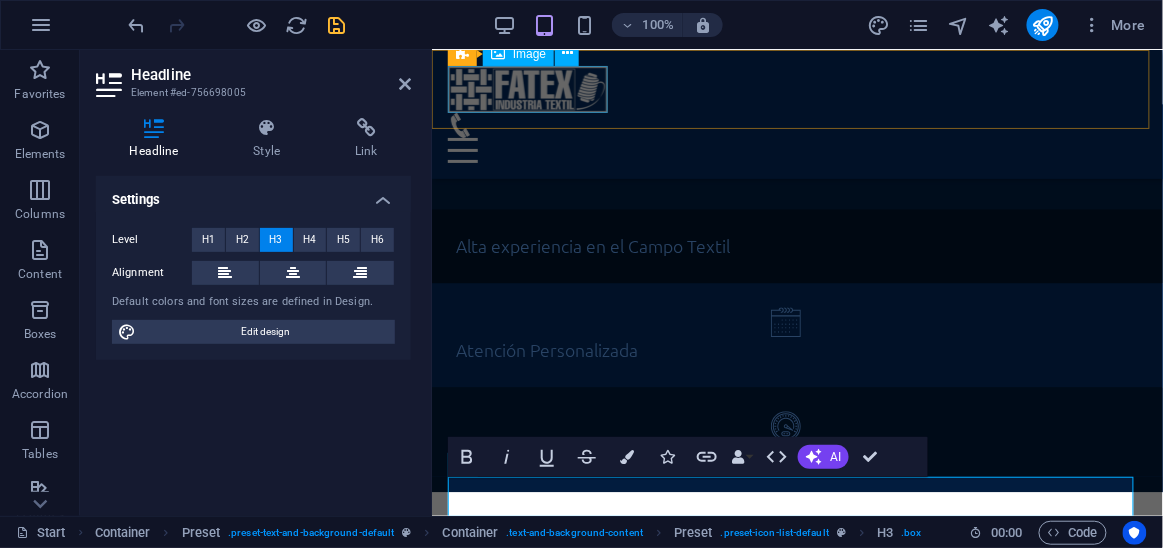 scroll, scrollTop: 964, scrollLeft: 0, axis: vertical 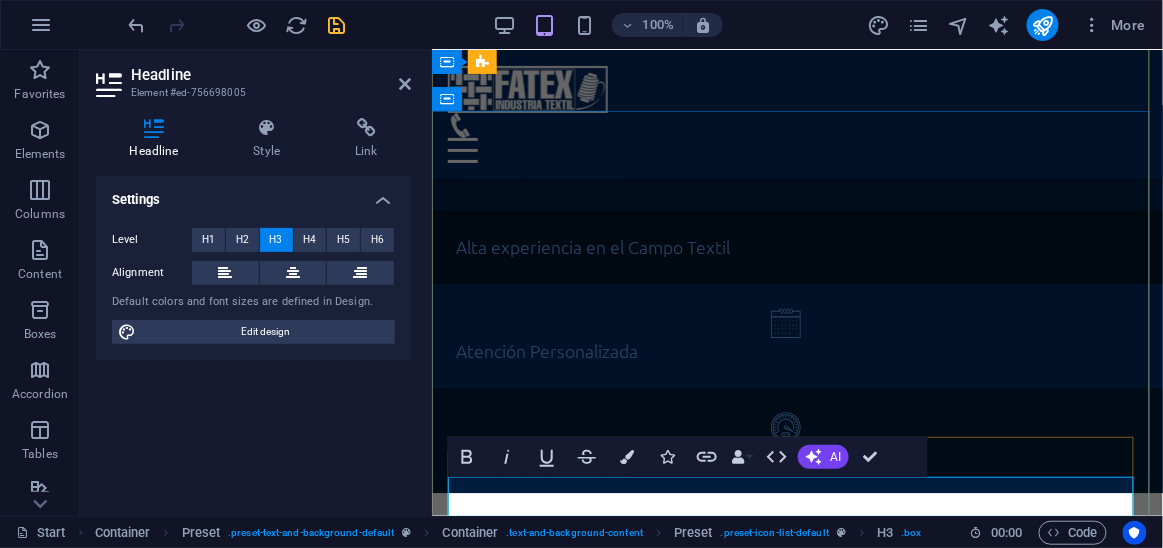 type 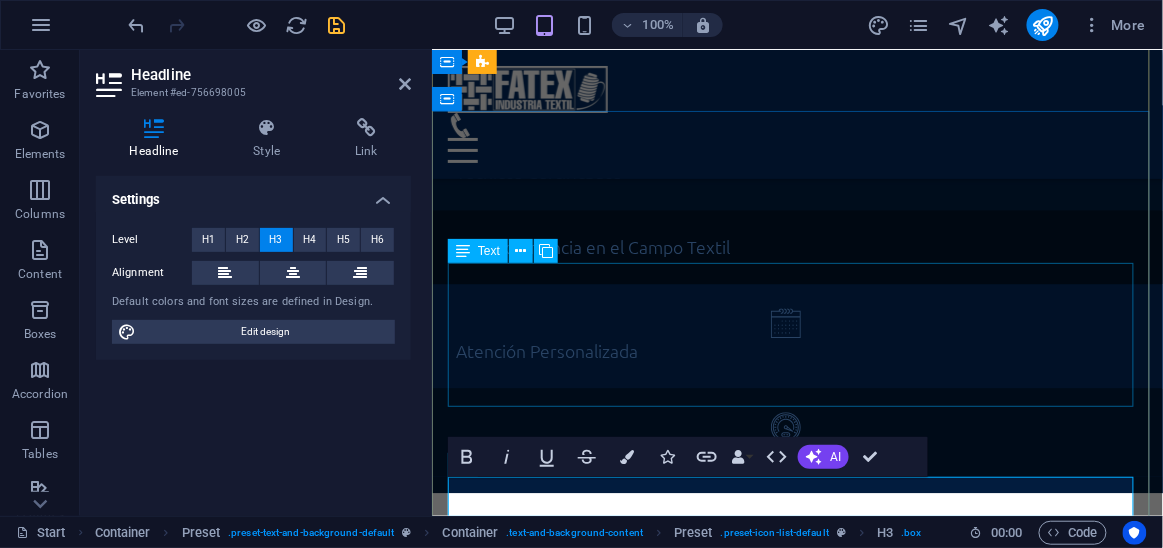 click on "Fatex: Su socio de confianza para ofrecer soluciones de mantenimiento textil de calidad inigualable, junto con una amplia gama de servicios integrales de repuestos adaptados a sus necesidades específicas. Nos dedicamos a brindar servicios y soluciones excepcionales que mejoran la eficiencia y la durabilidad de sus operaciones textiles. Gracias a nuestra experiencia y compromiso con la calidad, le garantizamos el más alto nivel de servicio para impulsar el éxito de su negocio." at bounding box center (796, 753) 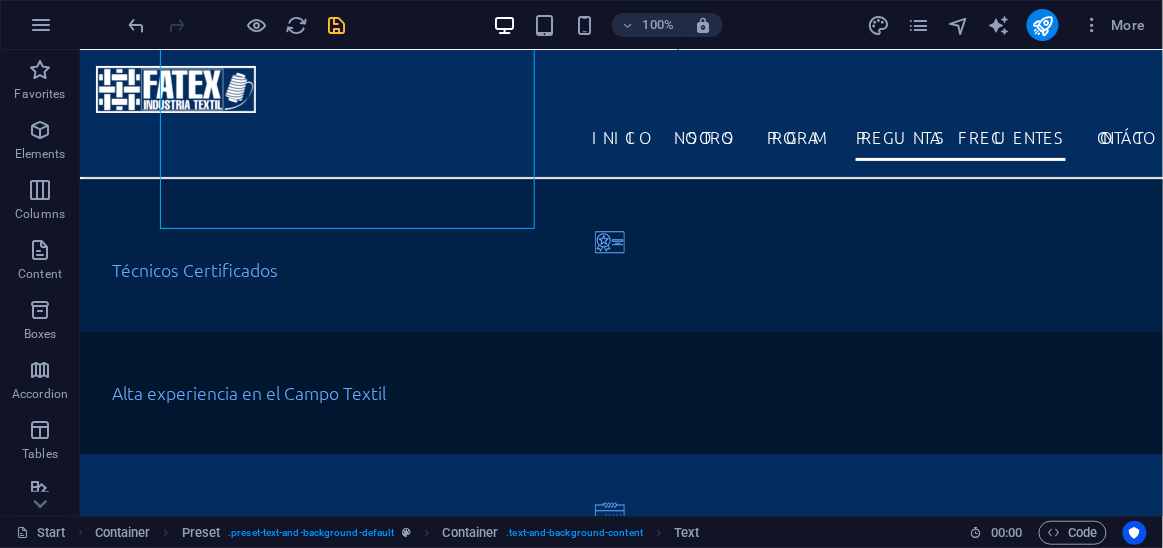 scroll, scrollTop: 966, scrollLeft: 0, axis: vertical 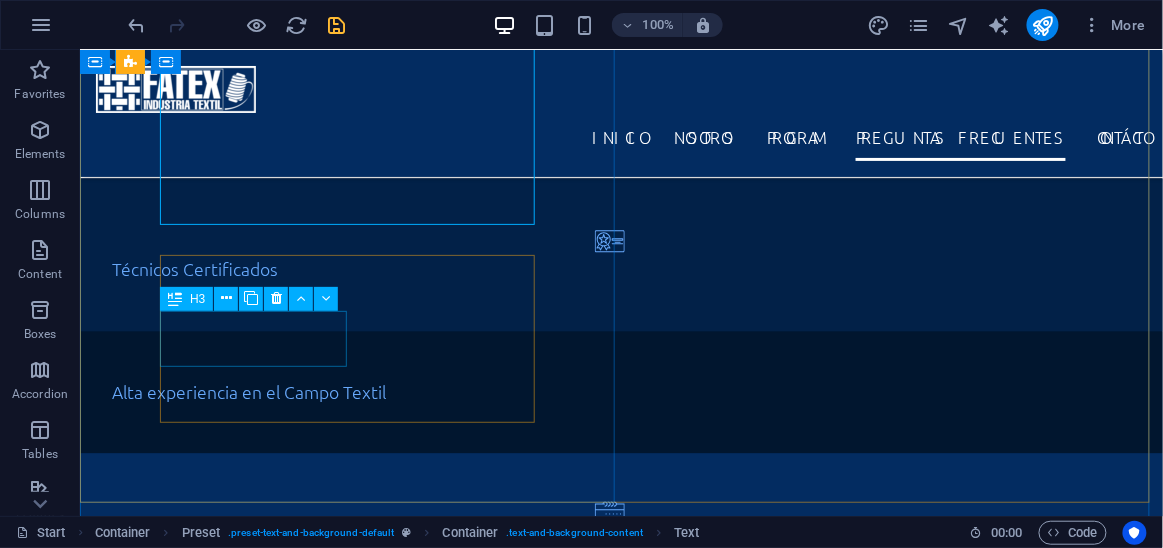 click on "Lorem ipsum dolor sit amet" at bounding box center [620, 1199] 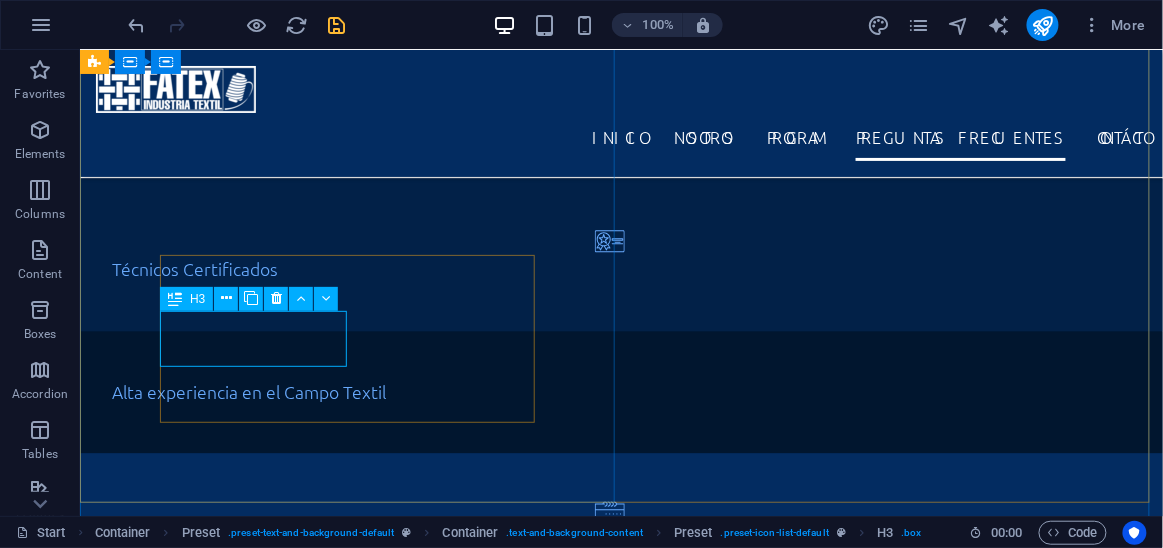 click on "Lorem ipsum dolor sit amet" at bounding box center (620, 1199) 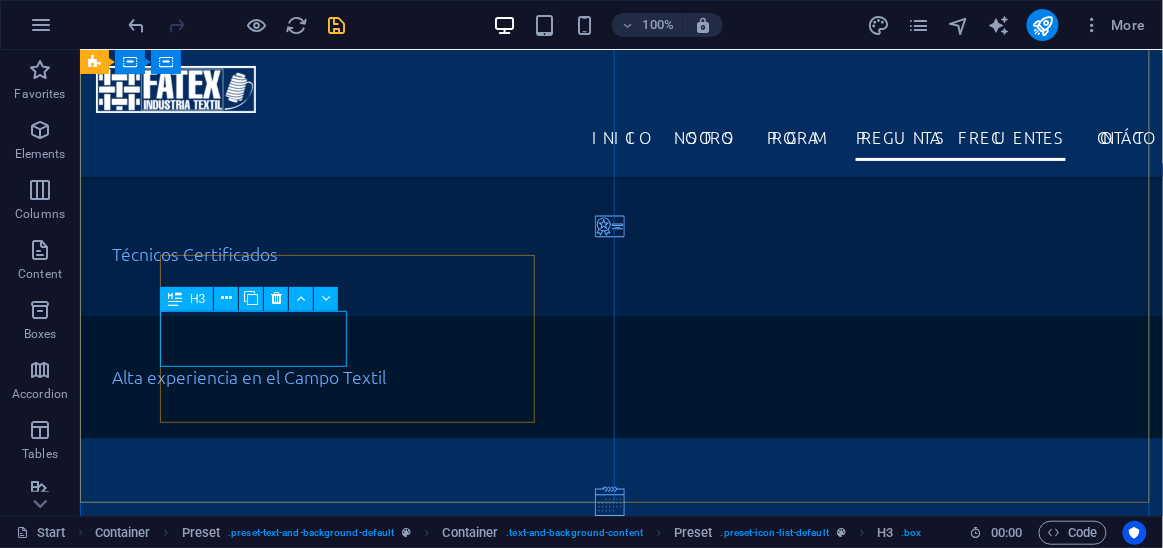 scroll, scrollTop: 1219, scrollLeft: 0, axis: vertical 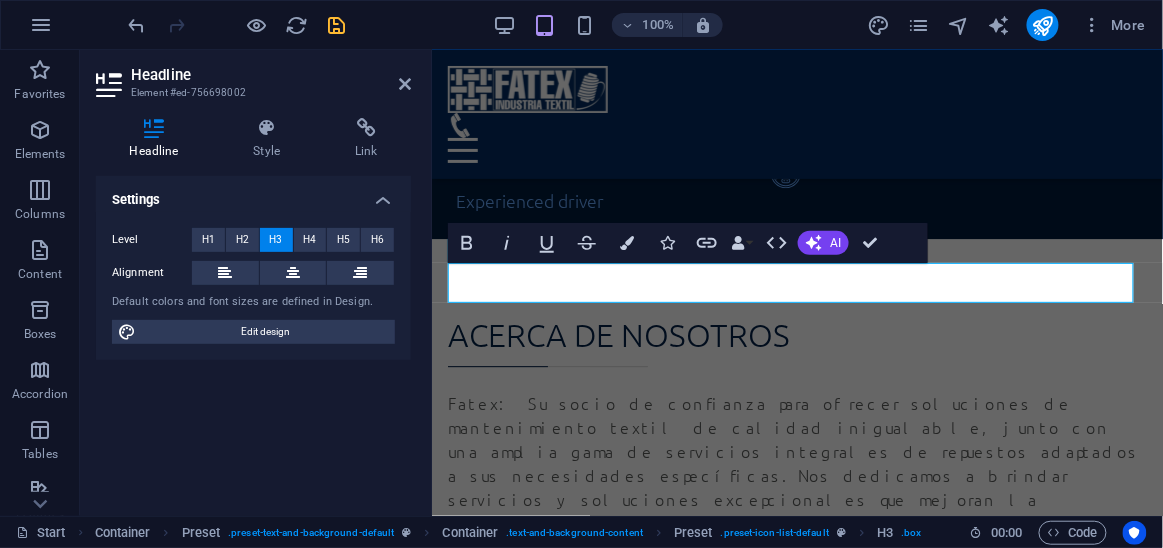type 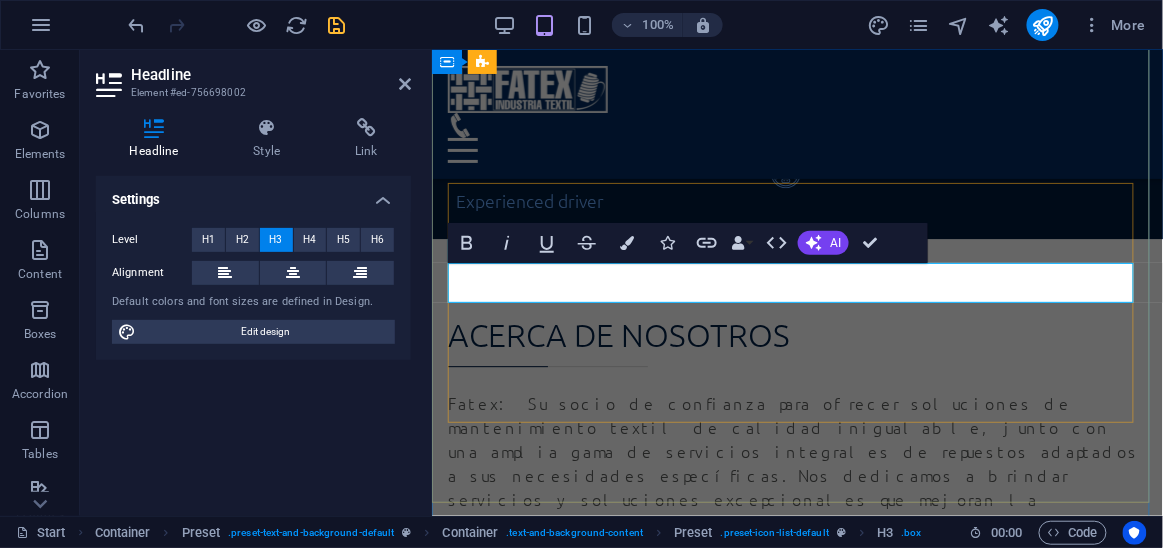click on "​Equipo Tecnologico Predictivo" at bounding box center [642, 736] 